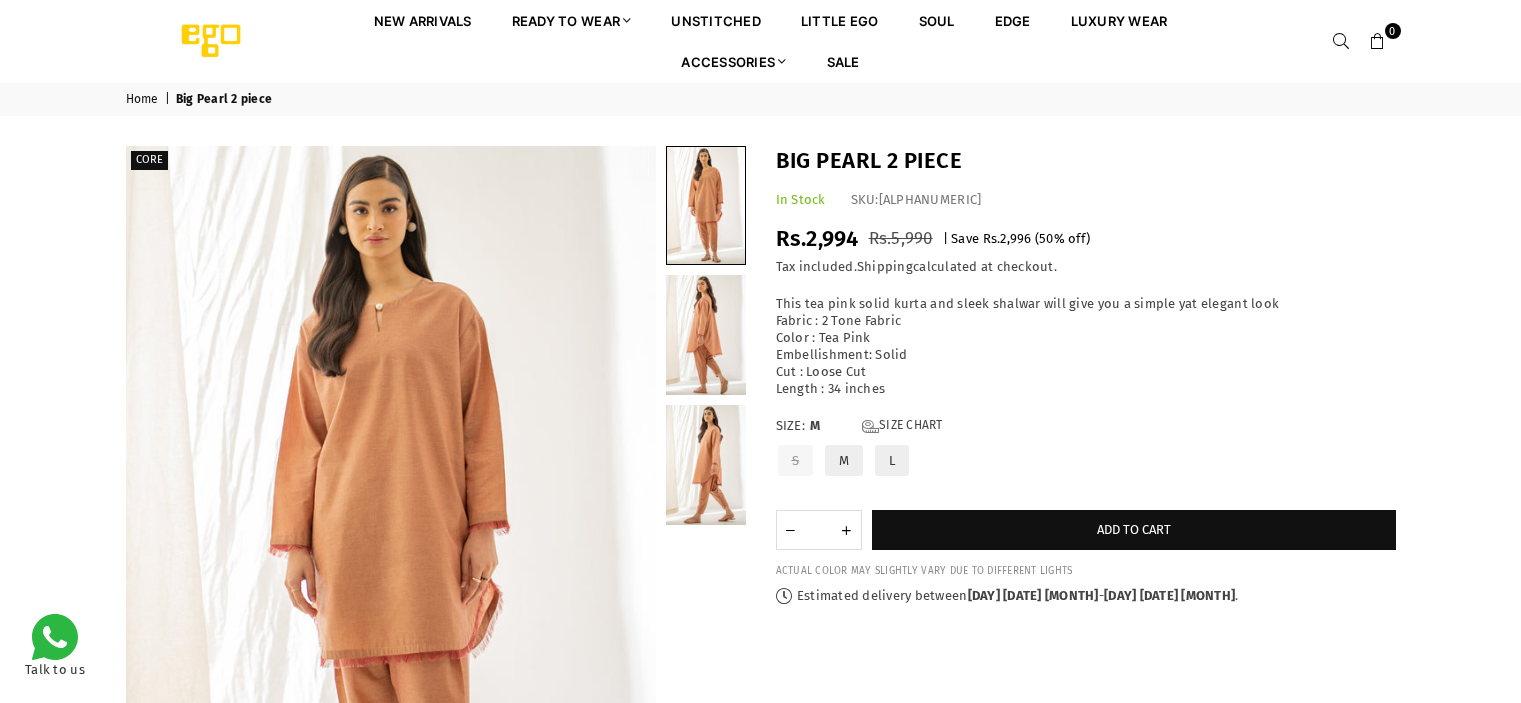 scroll, scrollTop: 0, scrollLeft: 0, axis: both 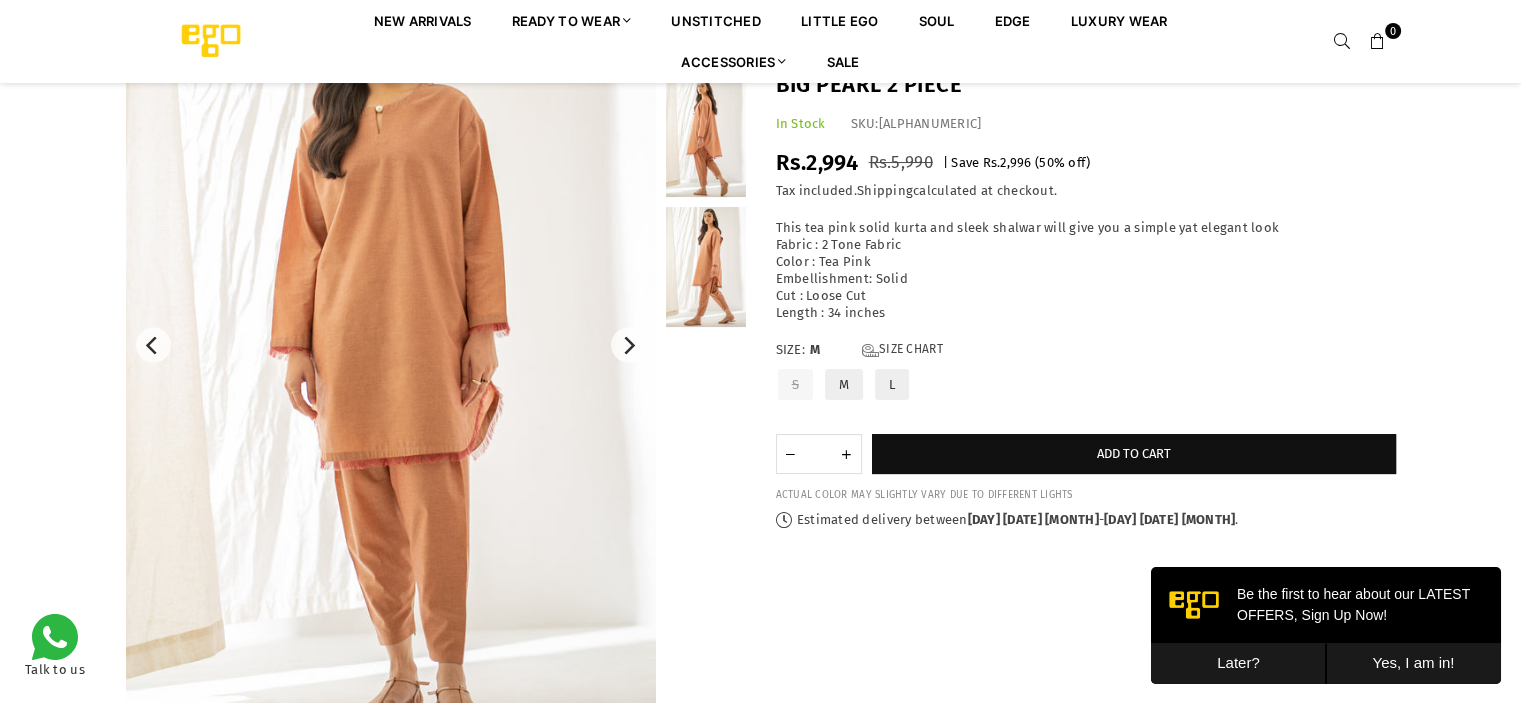 click at bounding box center [391, 345] 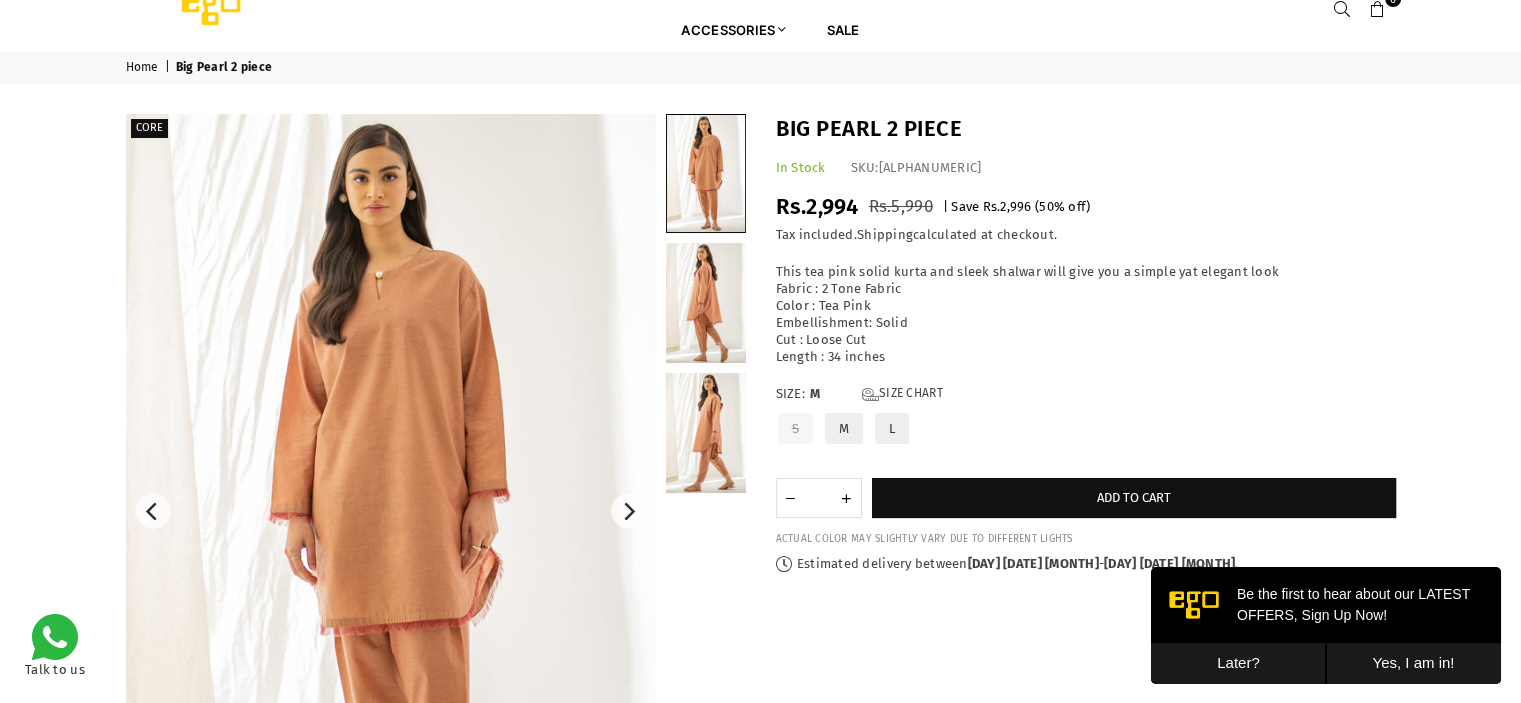 scroll, scrollTop: 0, scrollLeft: 0, axis: both 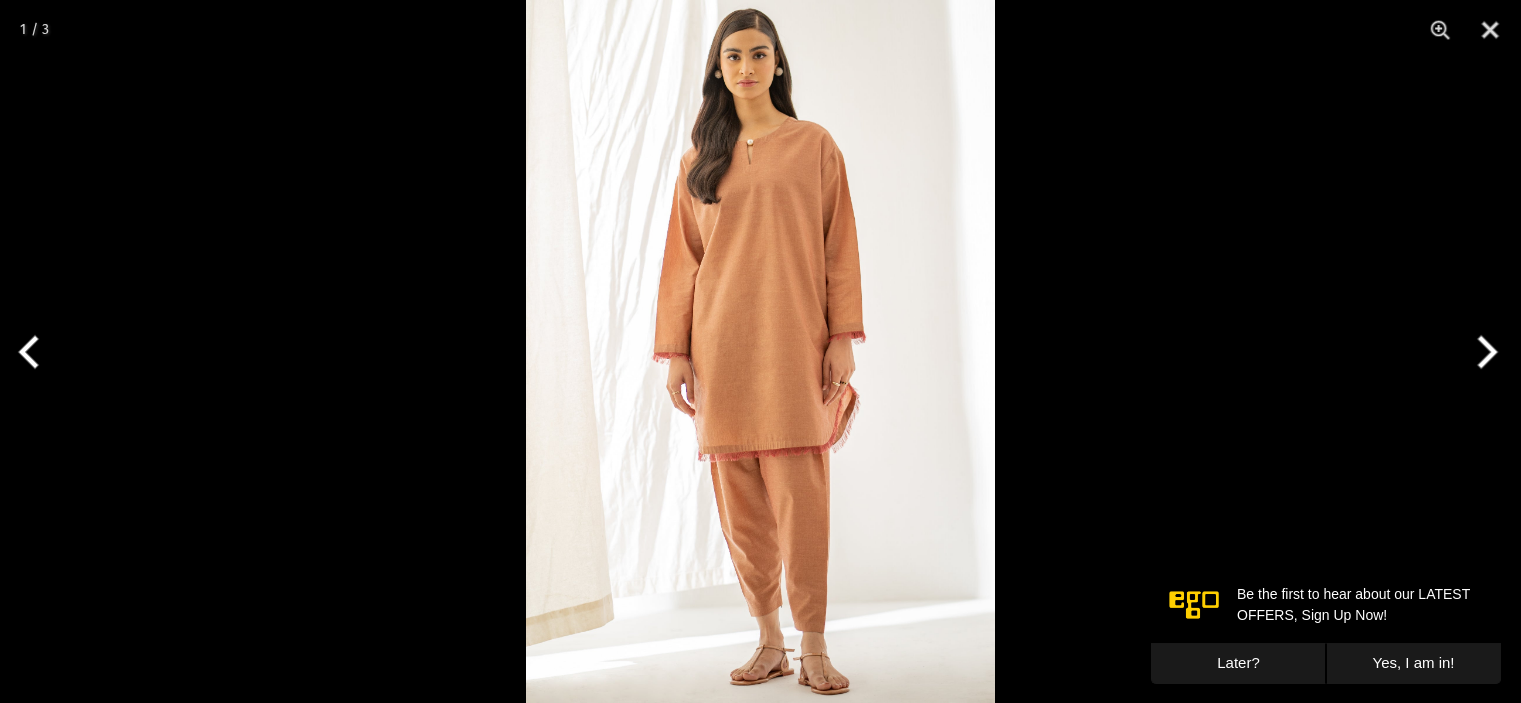 click at bounding box center (760, 351) 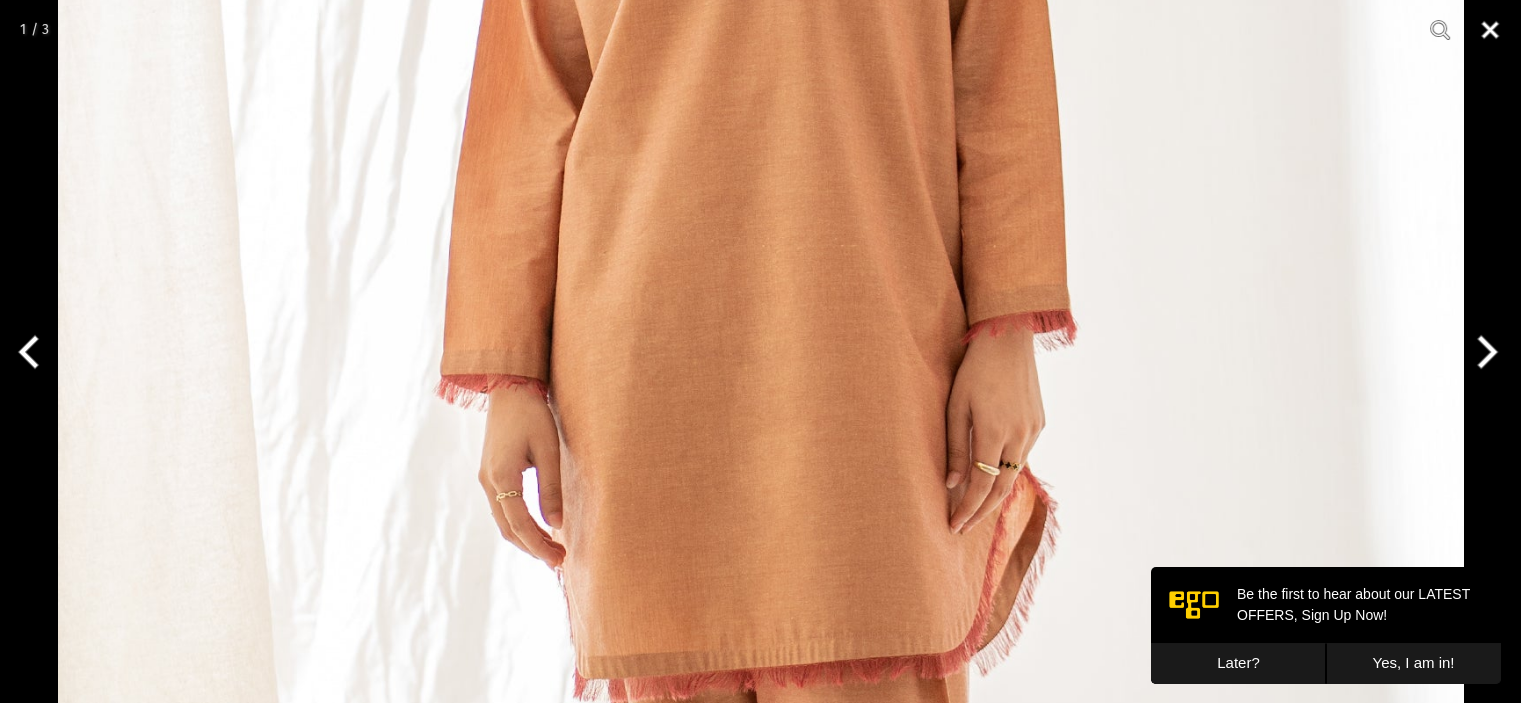 click at bounding box center [1490, 30] 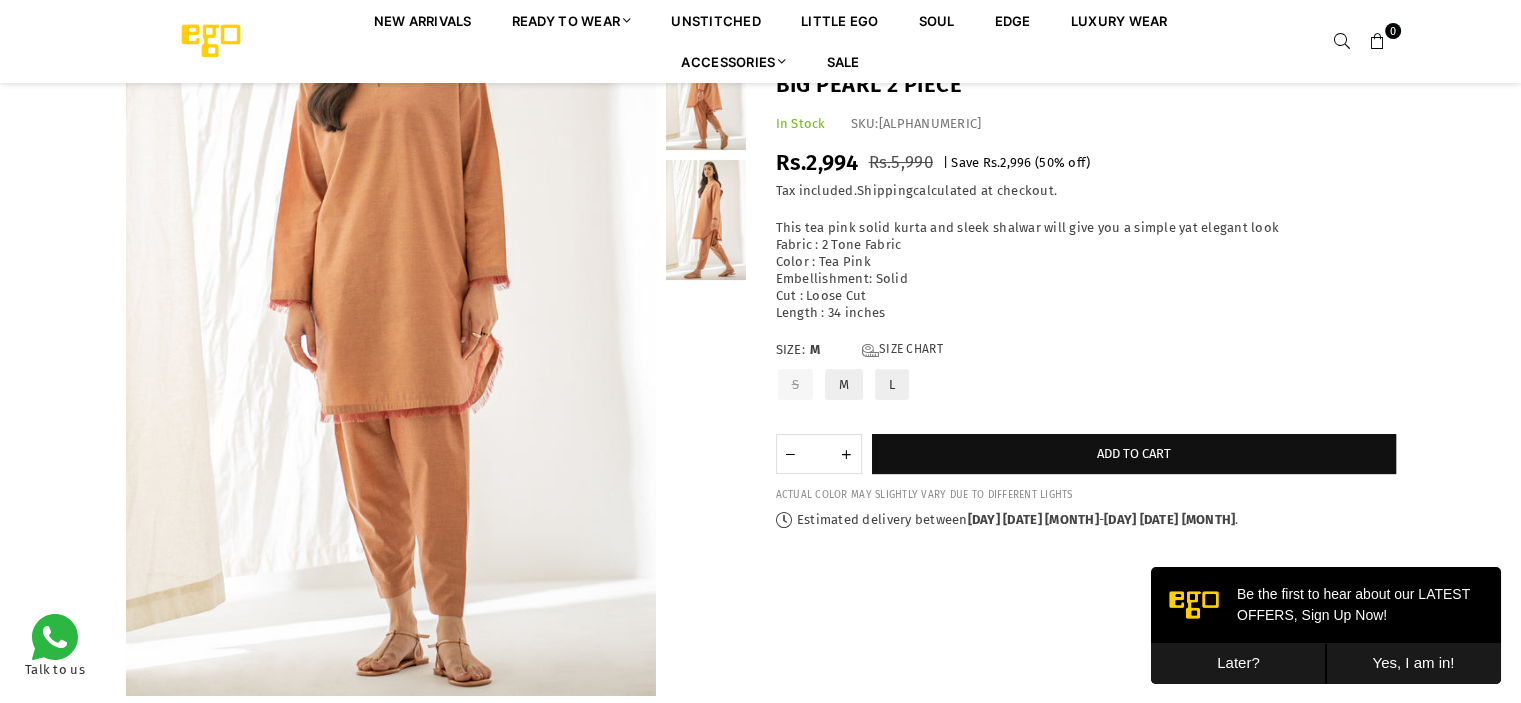scroll, scrollTop: 239, scrollLeft: 0, axis: vertical 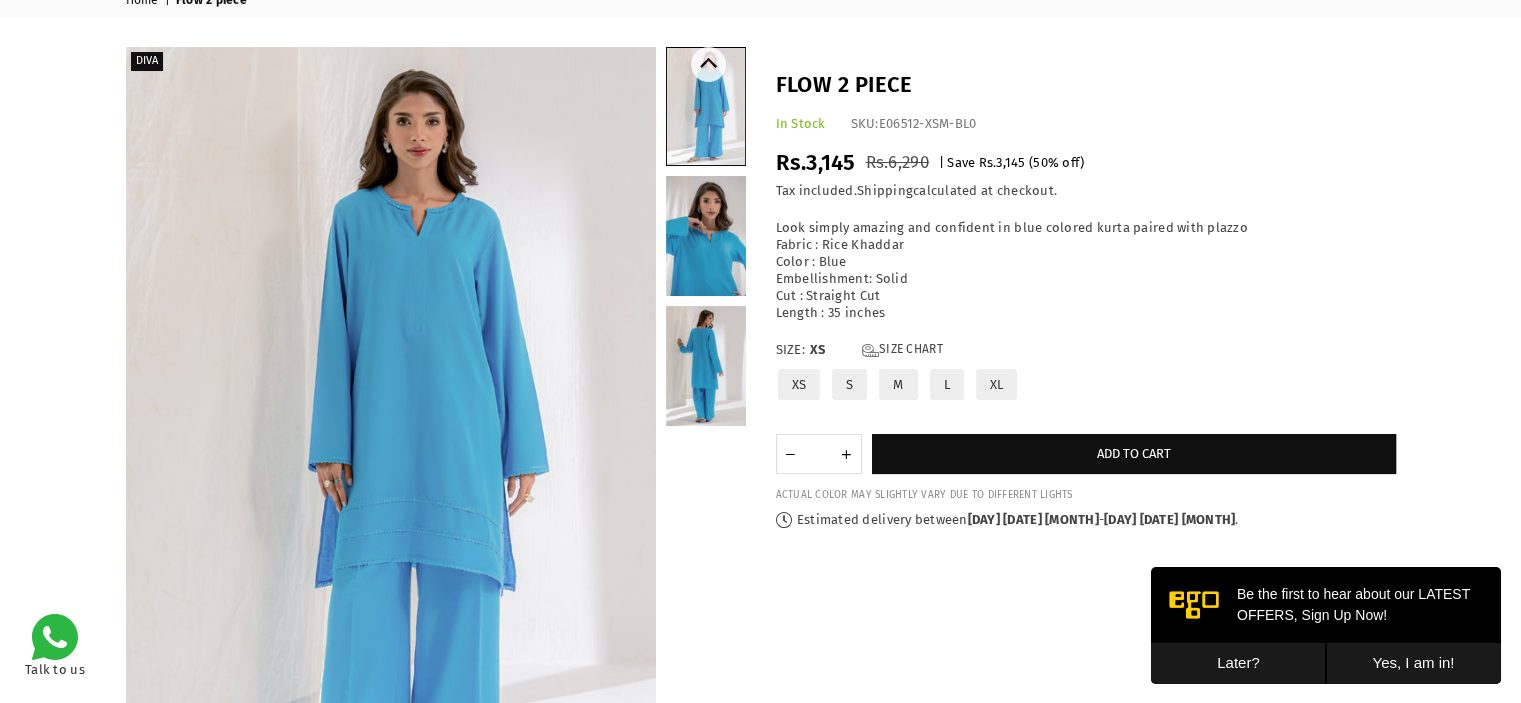 click at bounding box center (706, 236) 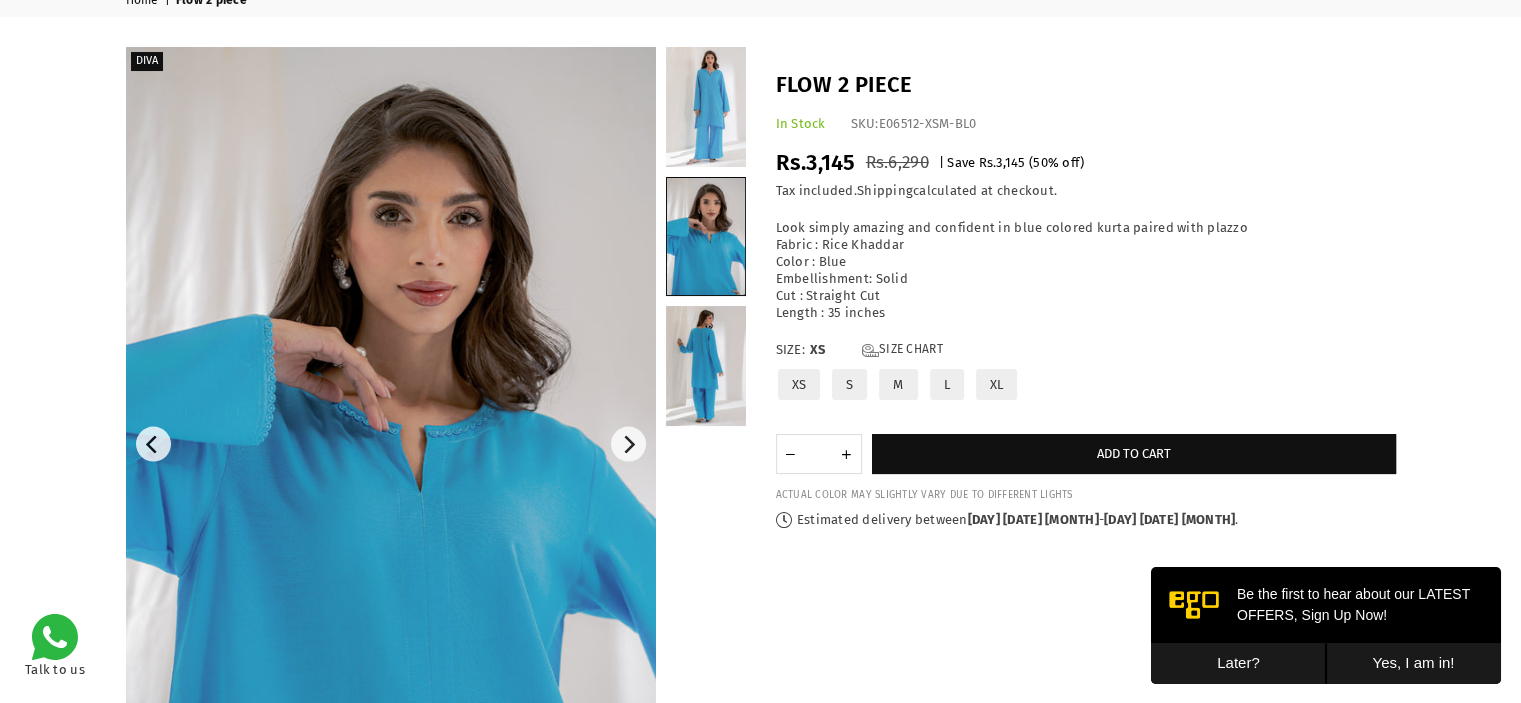 click at bounding box center (391, 444) 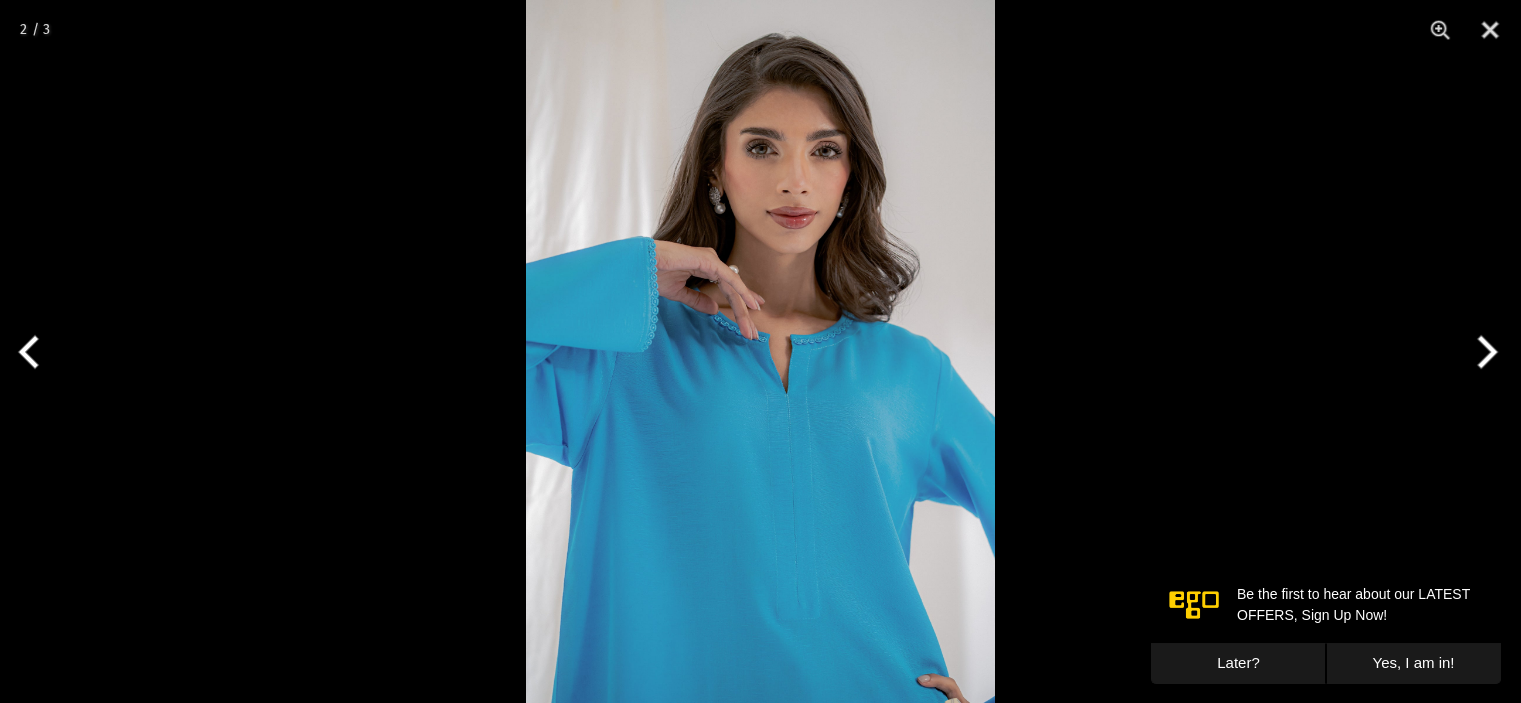 click at bounding box center (760, 351) 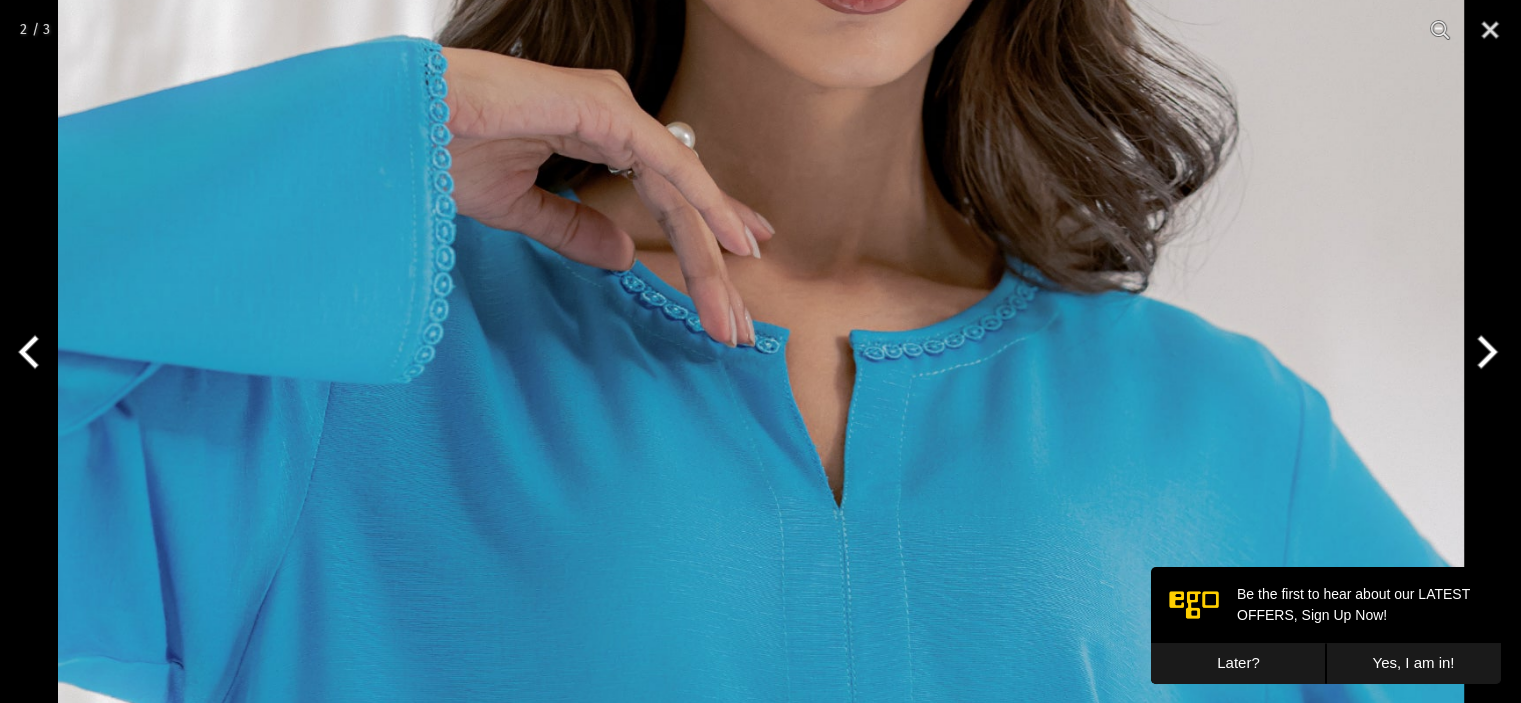 click at bounding box center [761, 381] 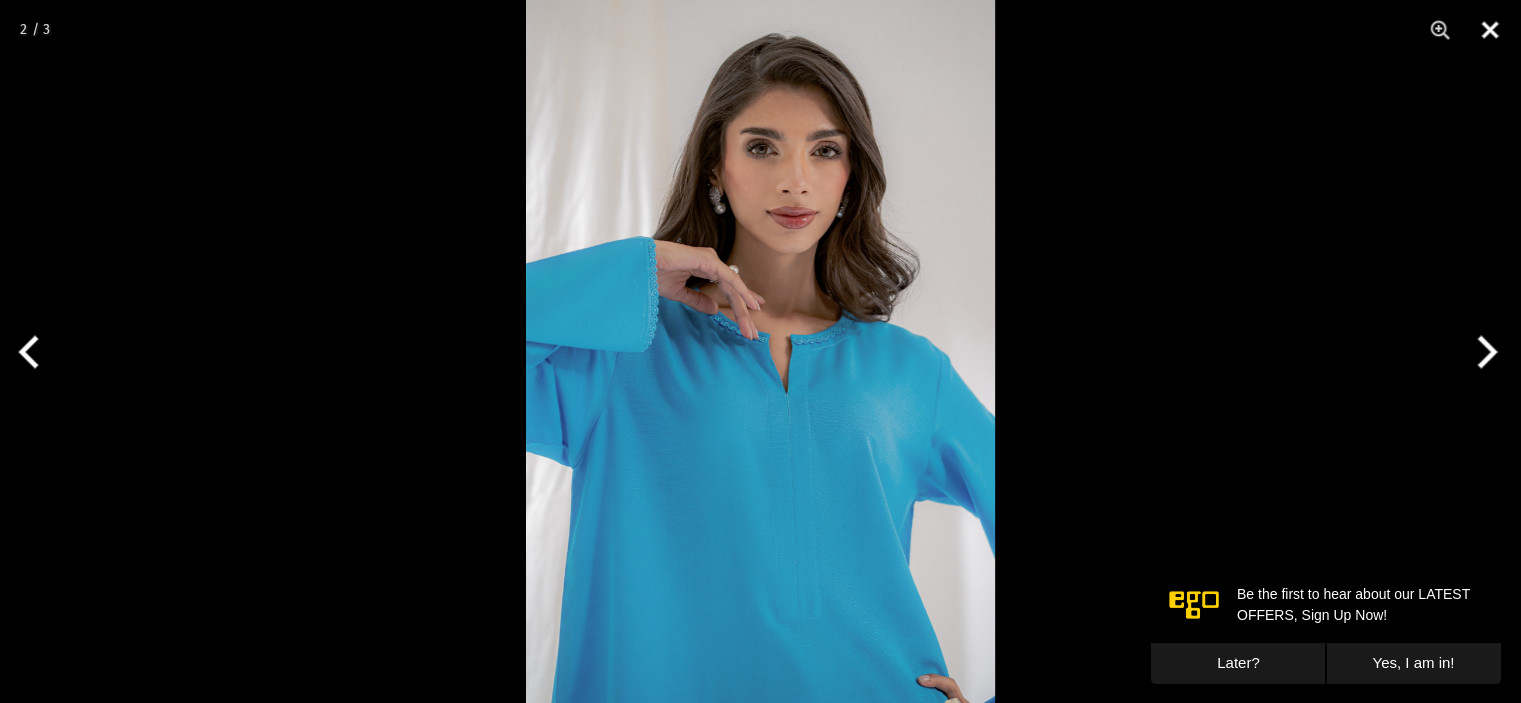 click at bounding box center (1490, 30) 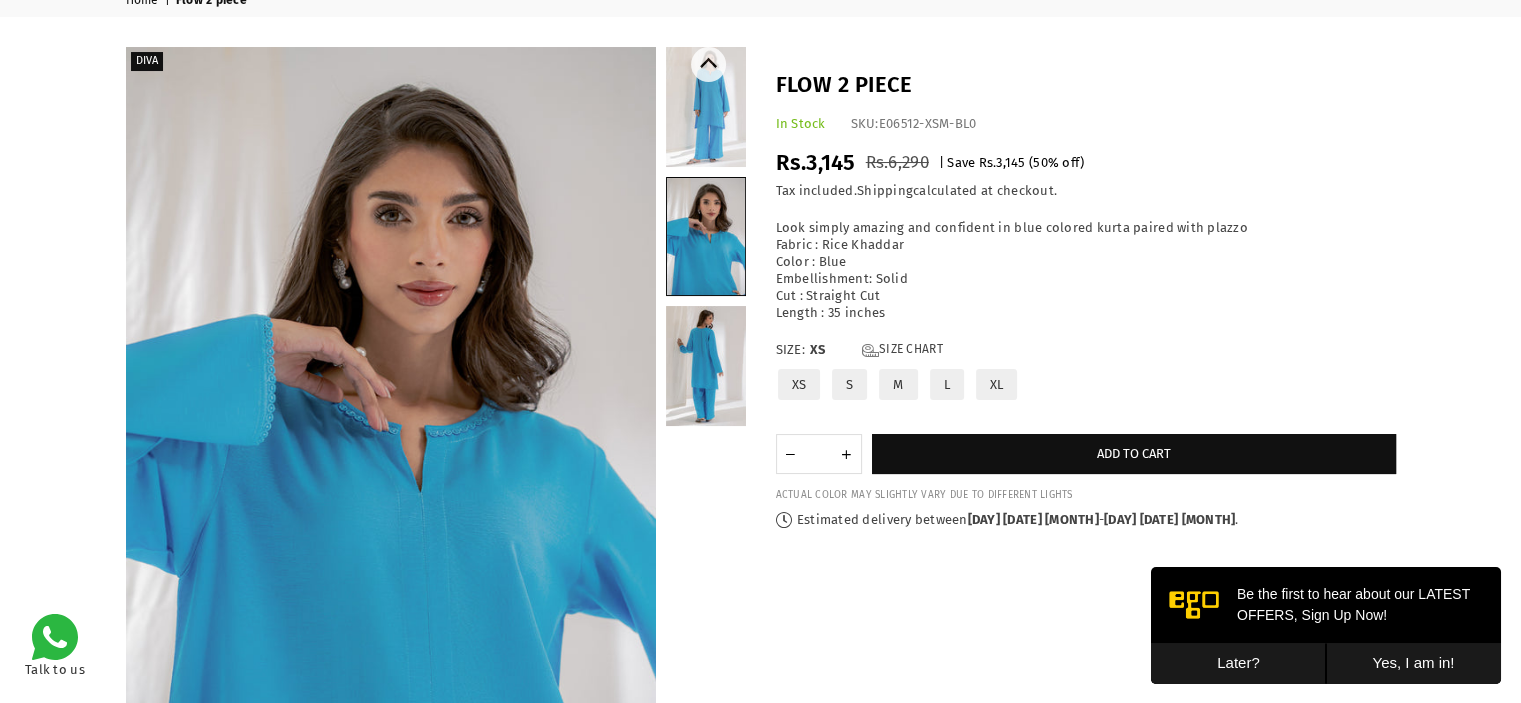 click at bounding box center (706, 107) 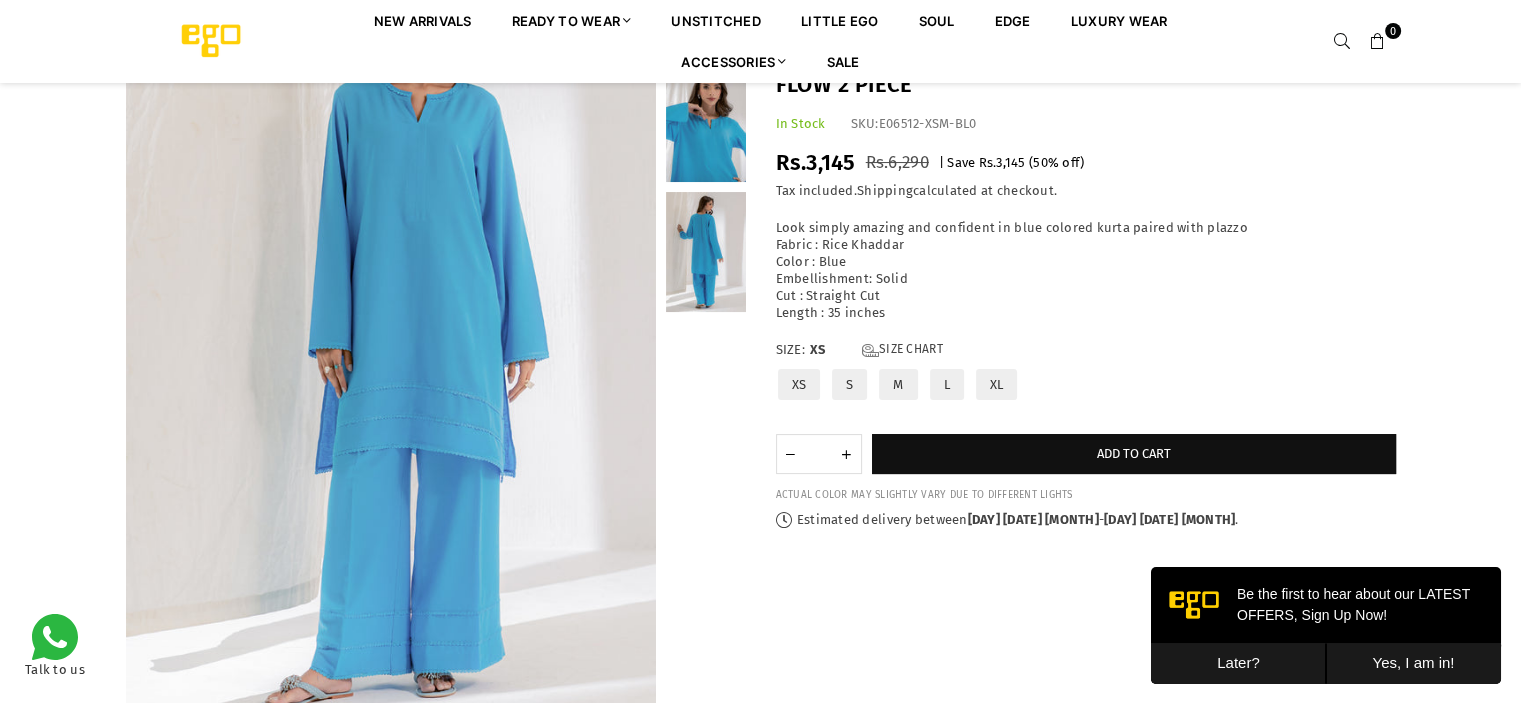 scroll, scrollTop: 208, scrollLeft: 0, axis: vertical 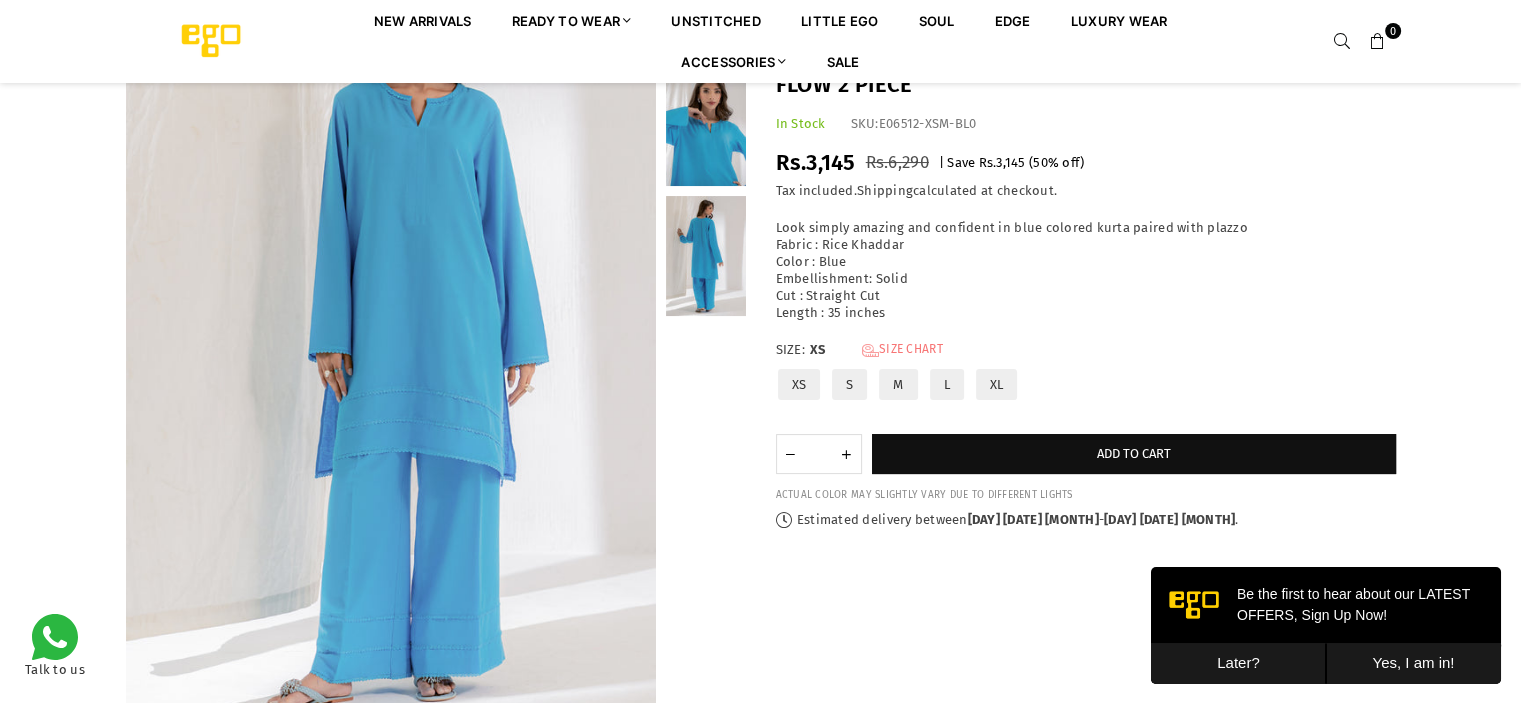 click on "Size Chart" at bounding box center [902, 350] 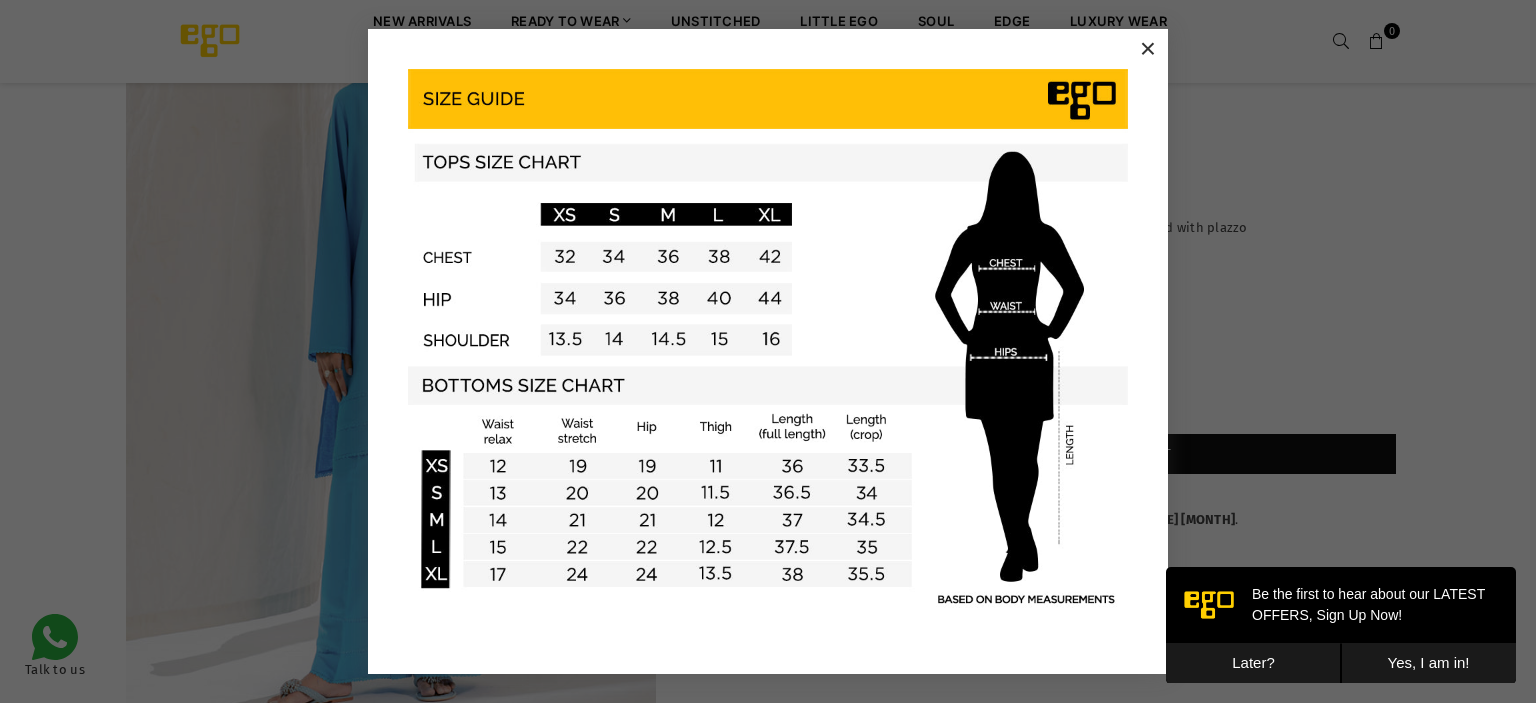 click on "×" at bounding box center (1148, 49) 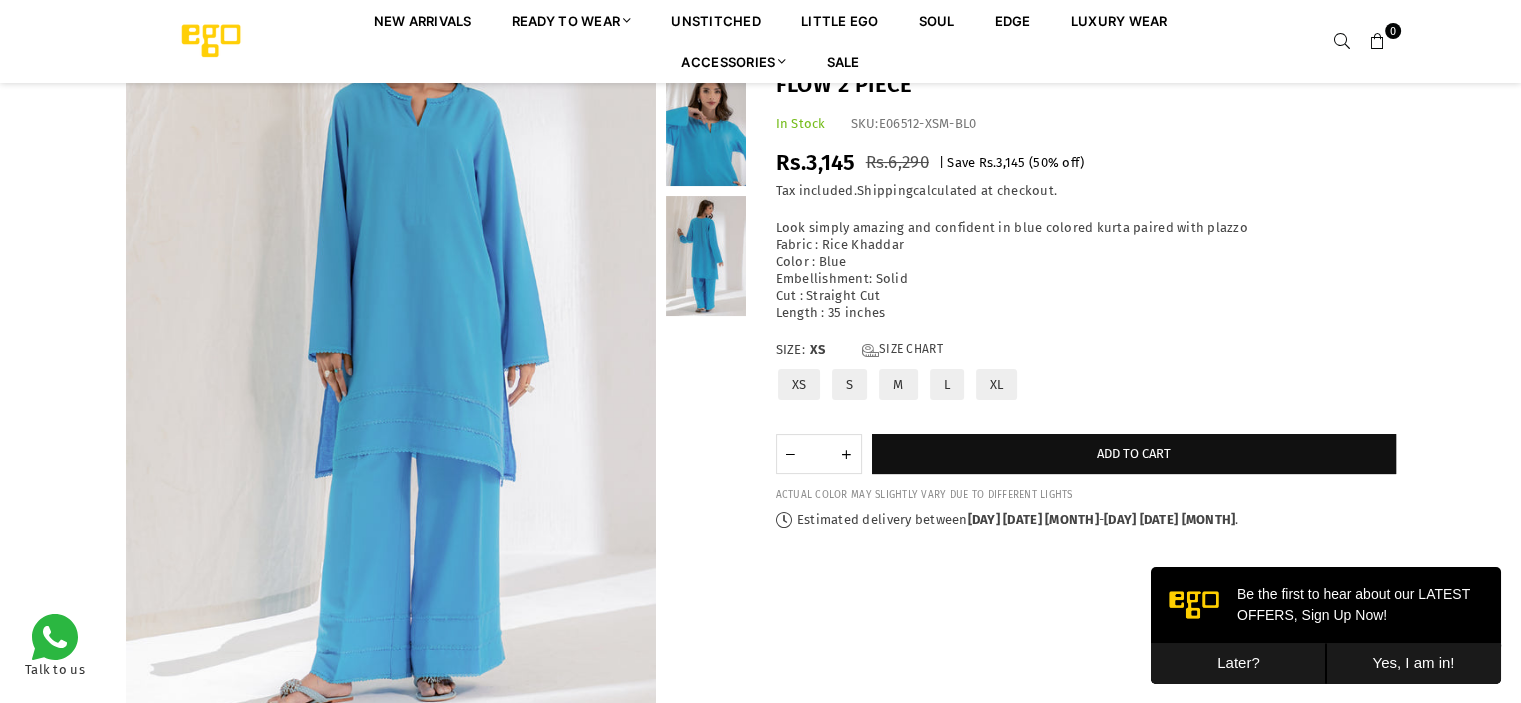 click on "Later?" at bounding box center (1238, 663) 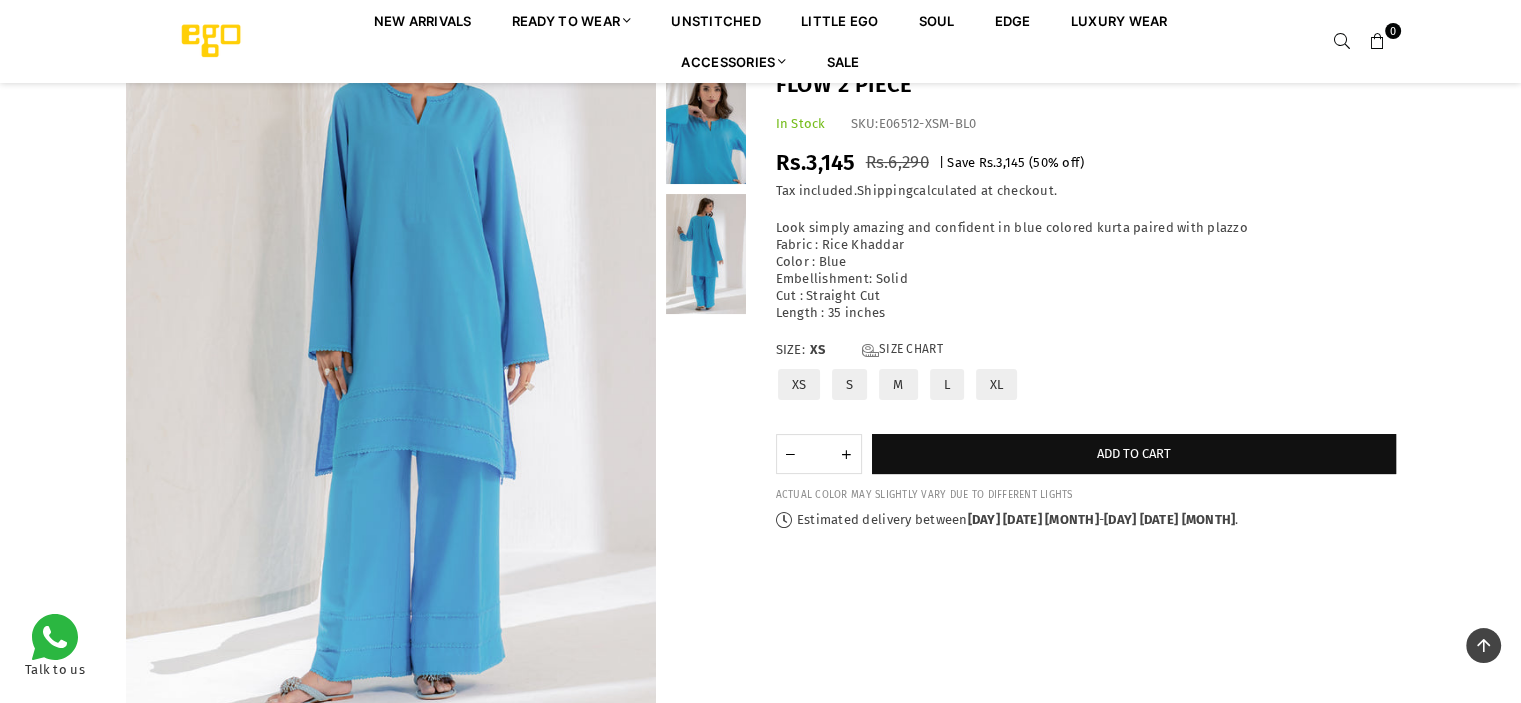 scroll, scrollTop: 207, scrollLeft: 0, axis: vertical 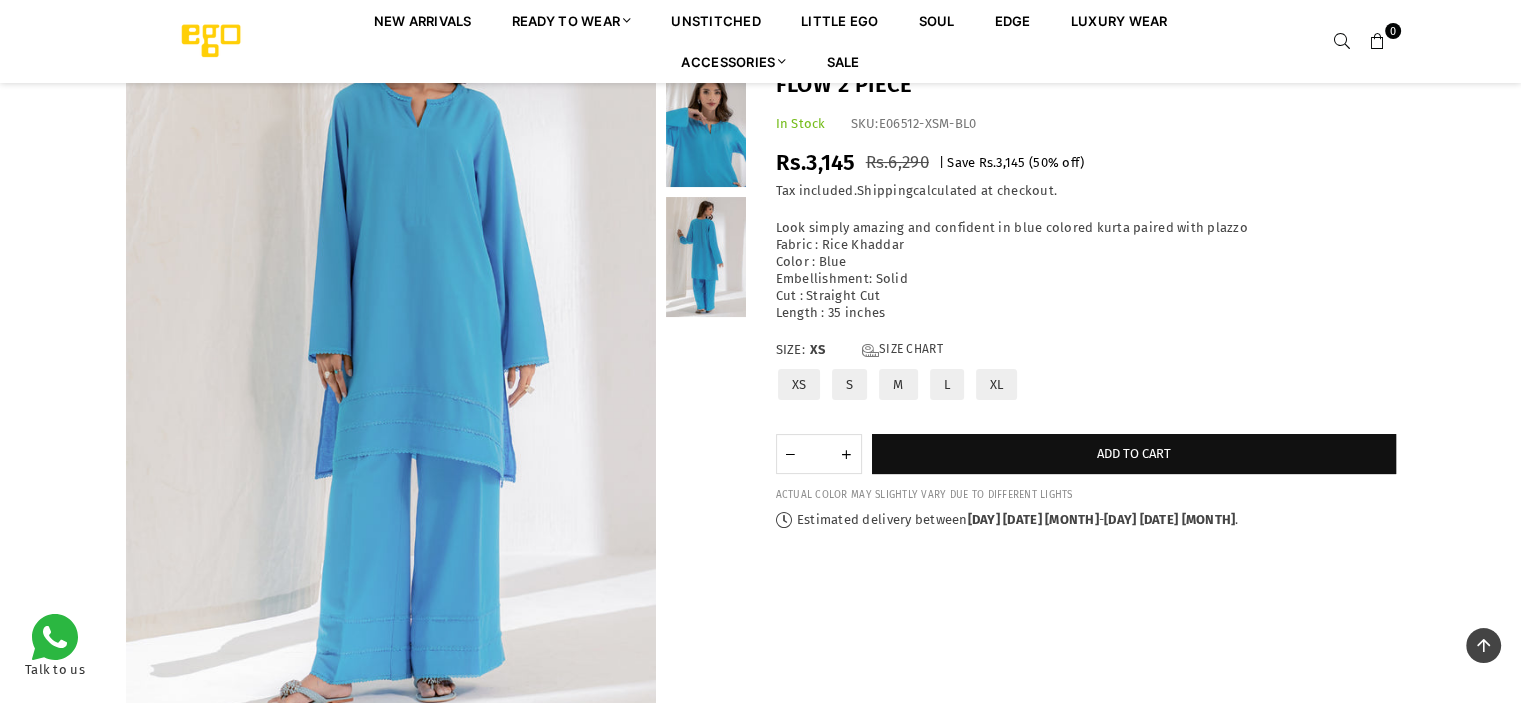 click at bounding box center [706, 127] 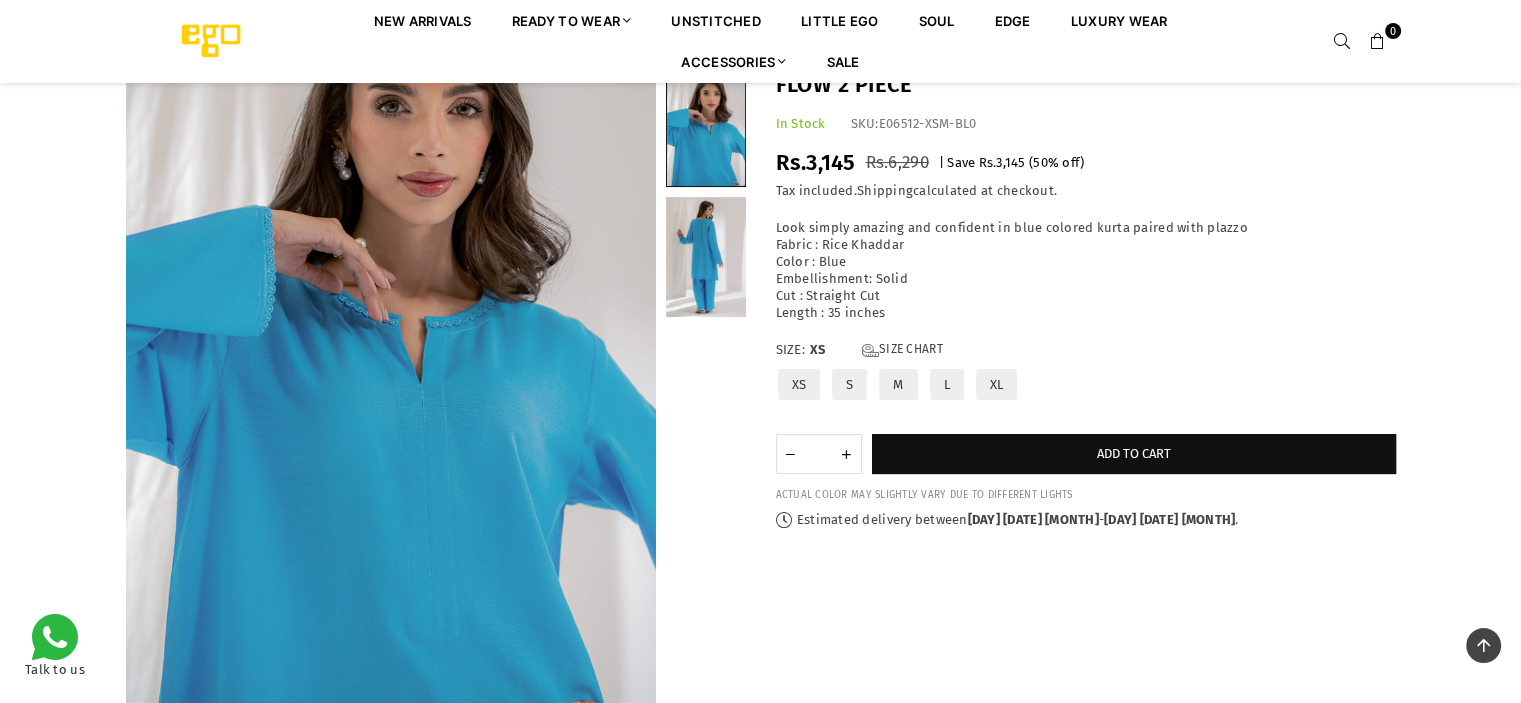 click at bounding box center (706, 257) 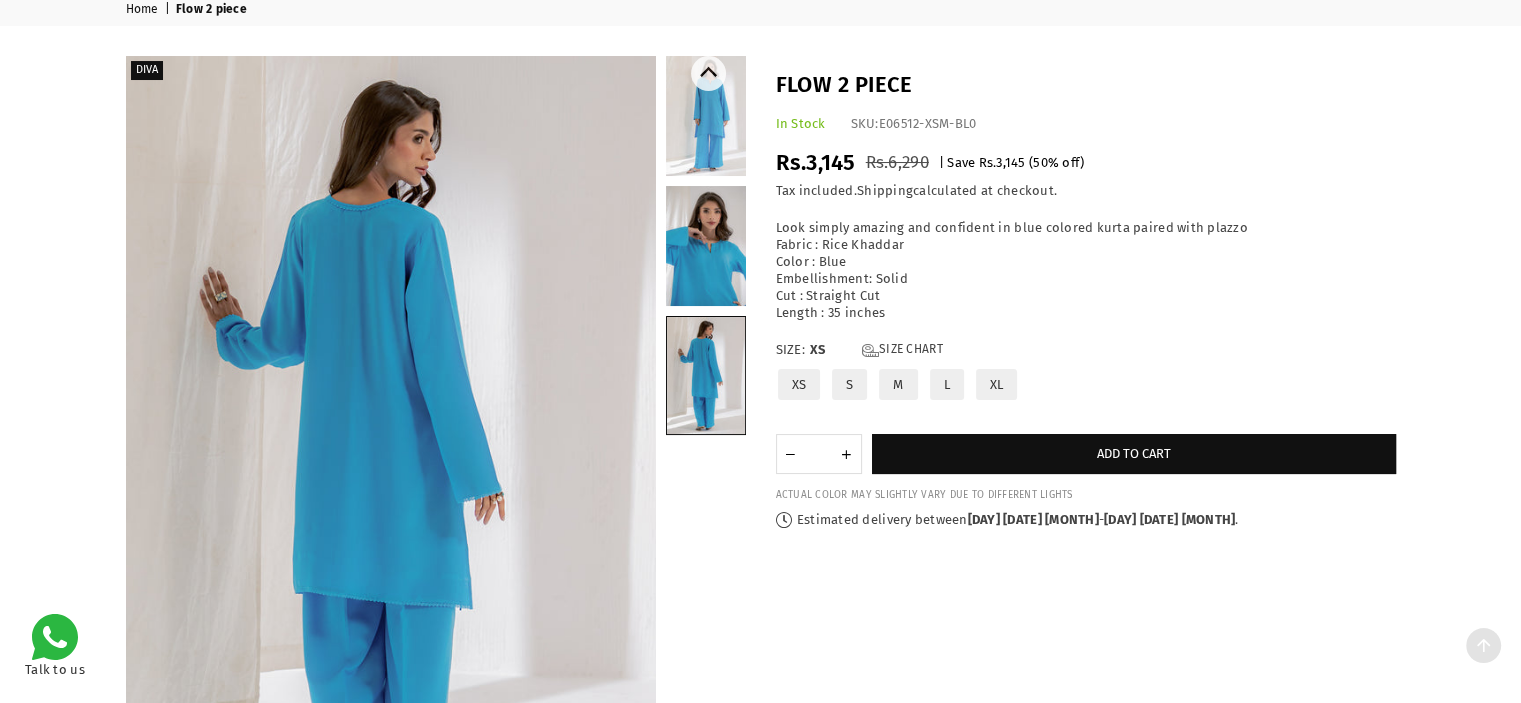 scroll, scrollTop: 91, scrollLeft: 0, axis: vertical 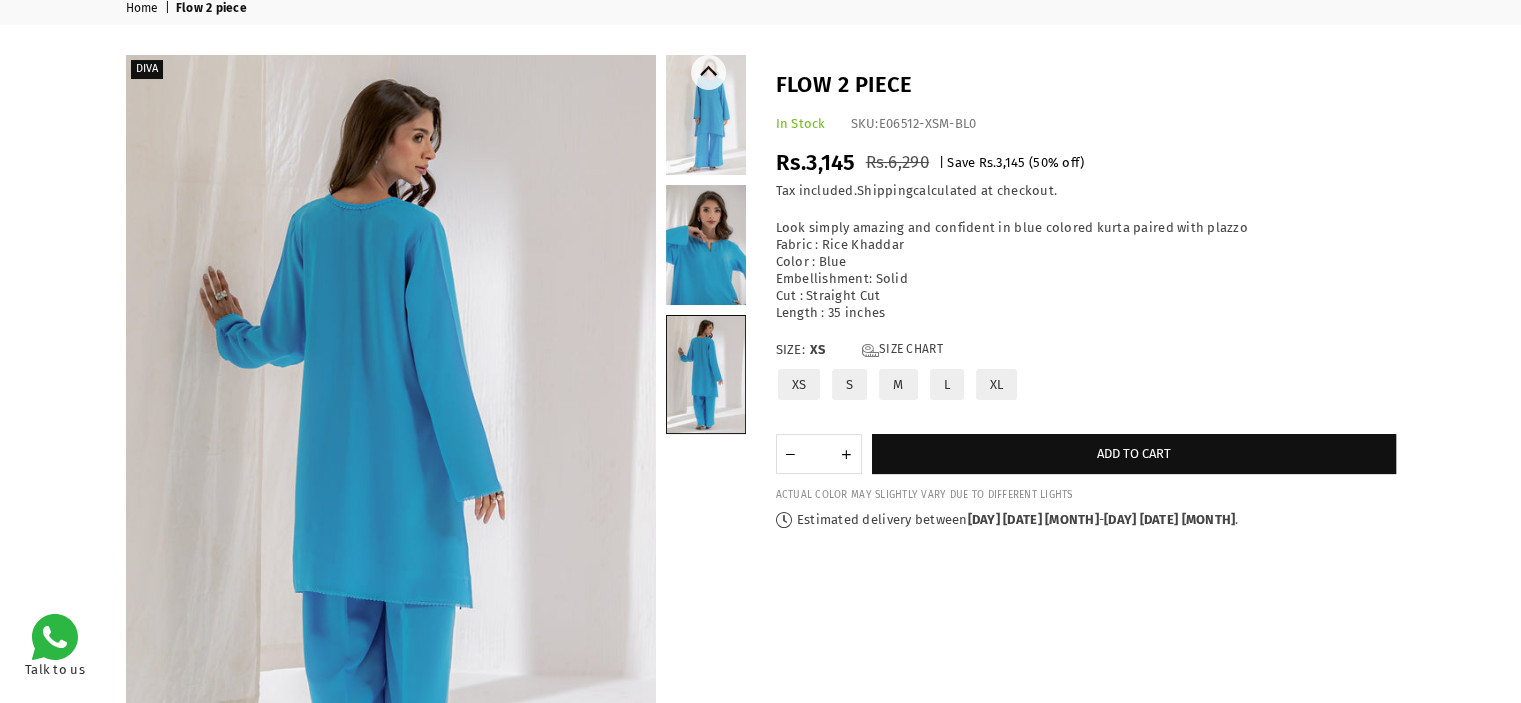 click at bounding box center [706, 115] 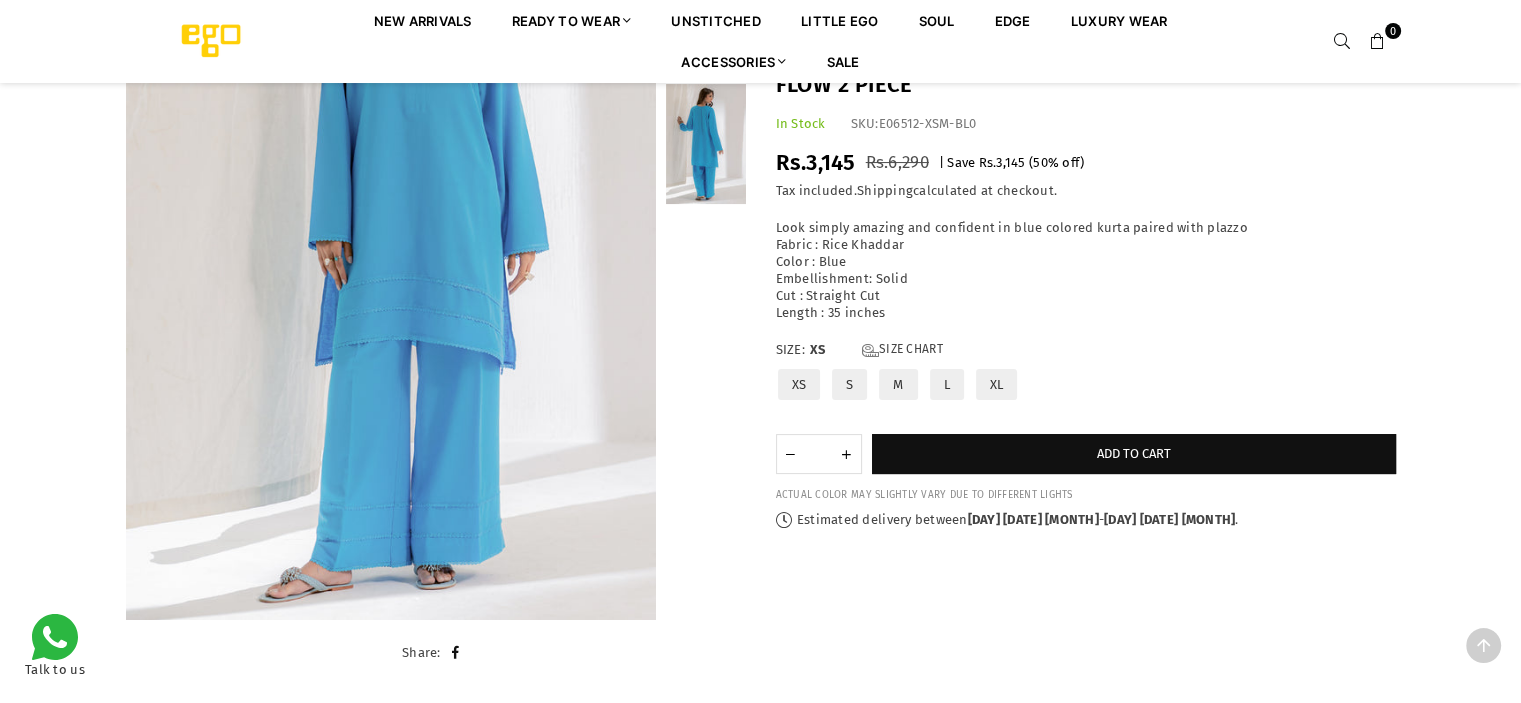 scroll, scrollTop: 323, scrollLeft: 0, axis: vertical 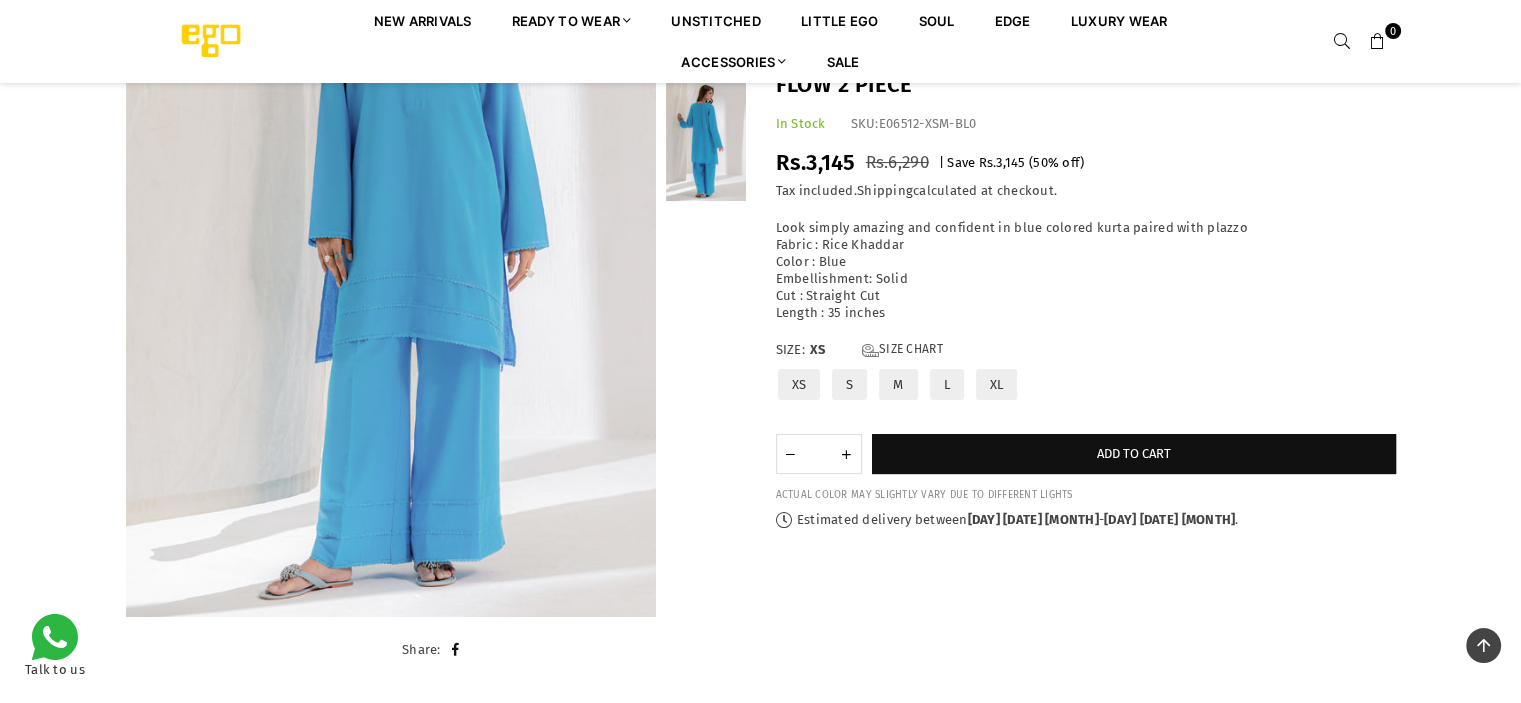 click on "L" at bounding box center (947, 384) 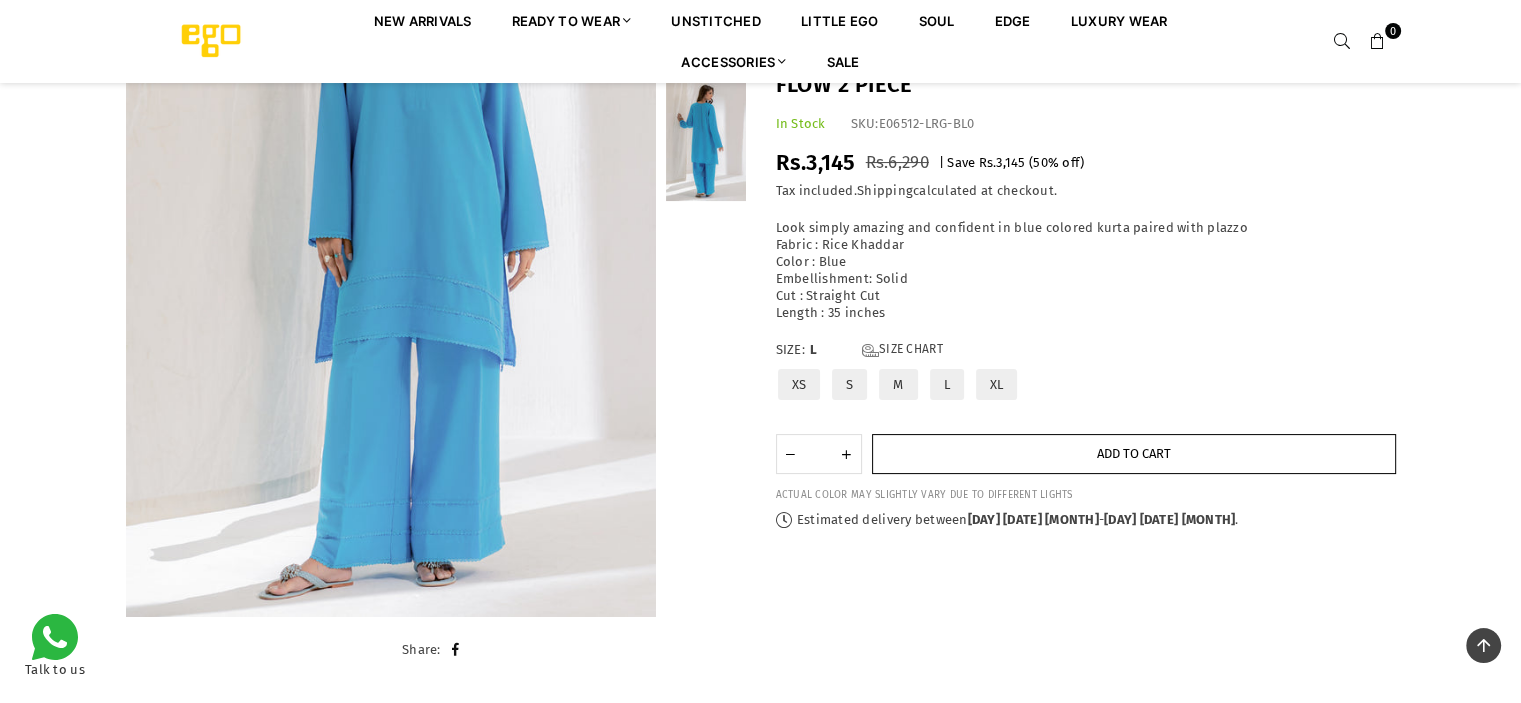 click on "Add to cart" at bounding box center [1134, 454] 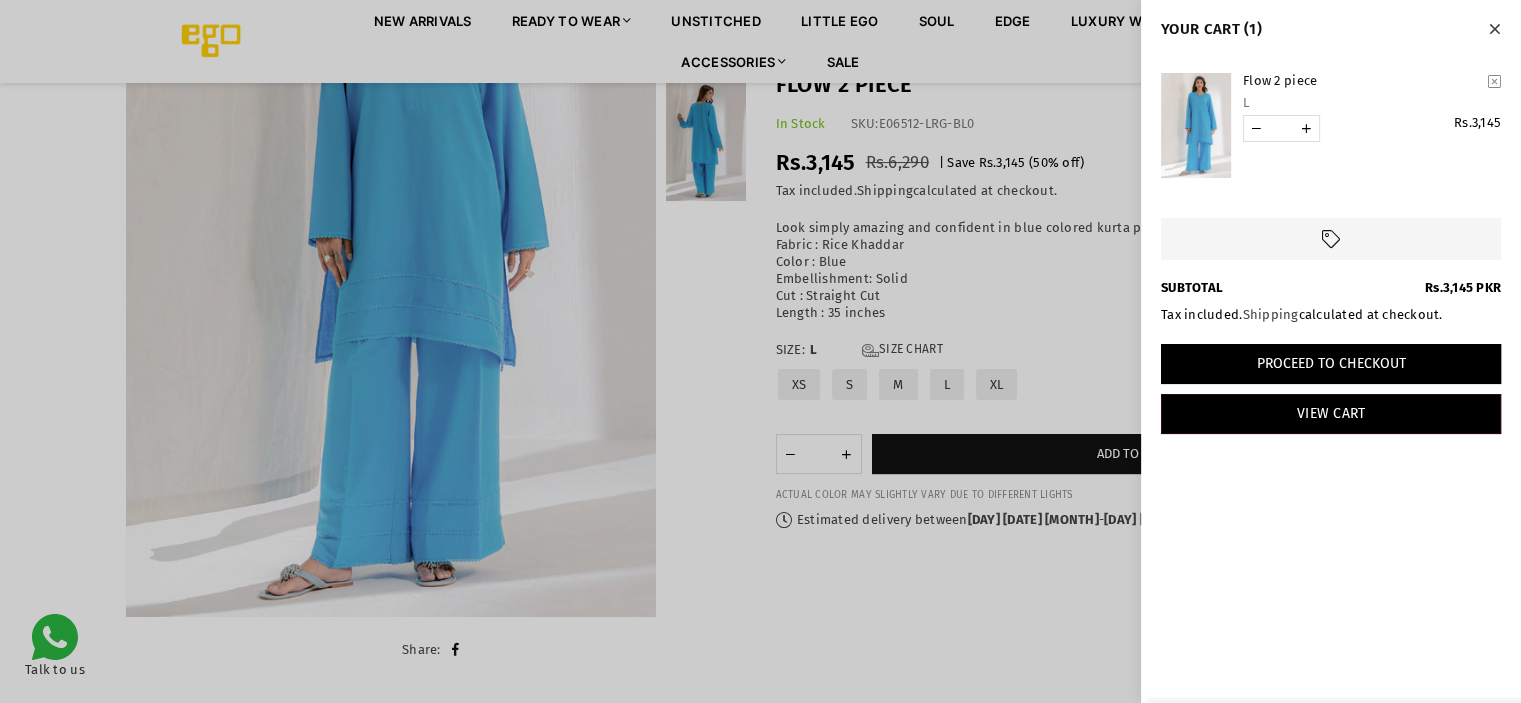 click on "Proceed to Checkout" at bounding box center (1331, 364) 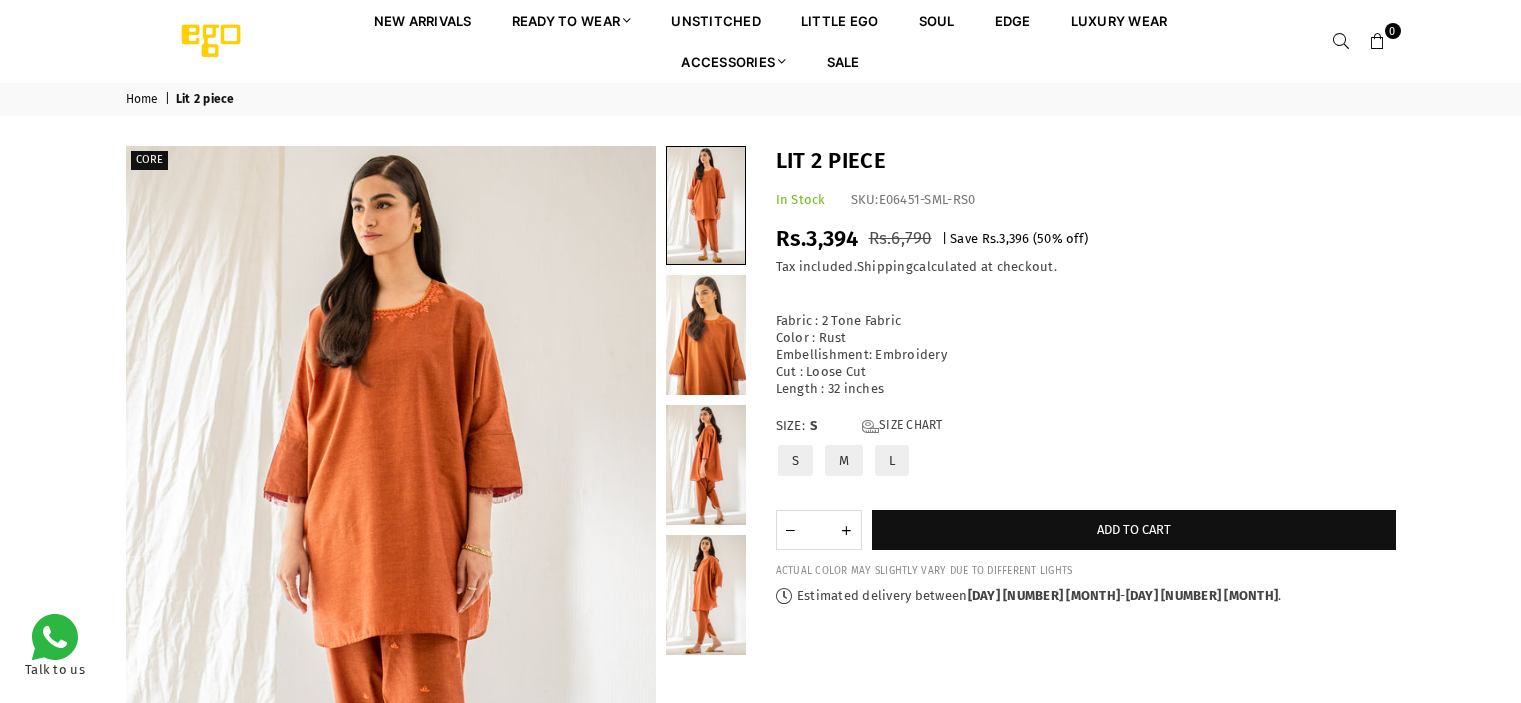 scroll, scrollTop: 0, scrollLeft: 0, axis: both 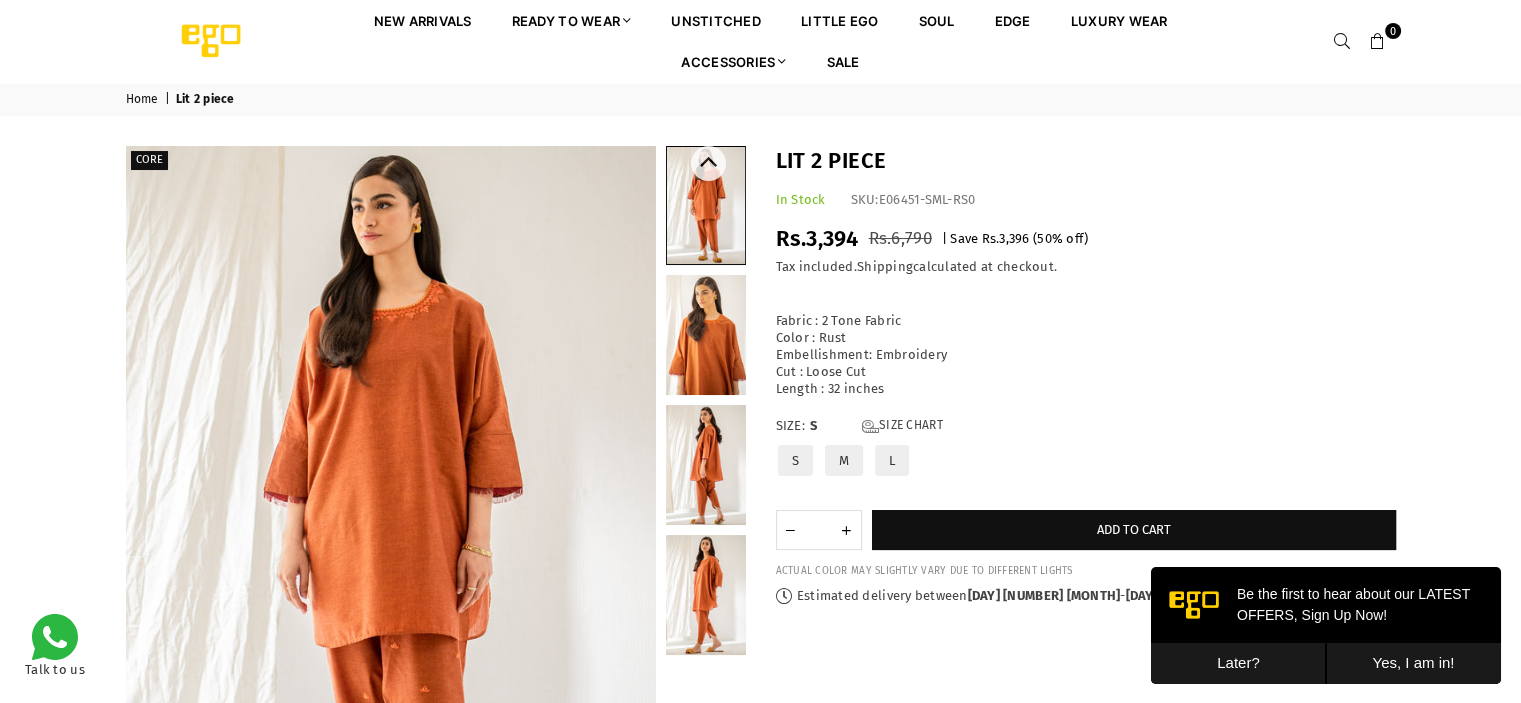 click at bounding box center [706, 335] 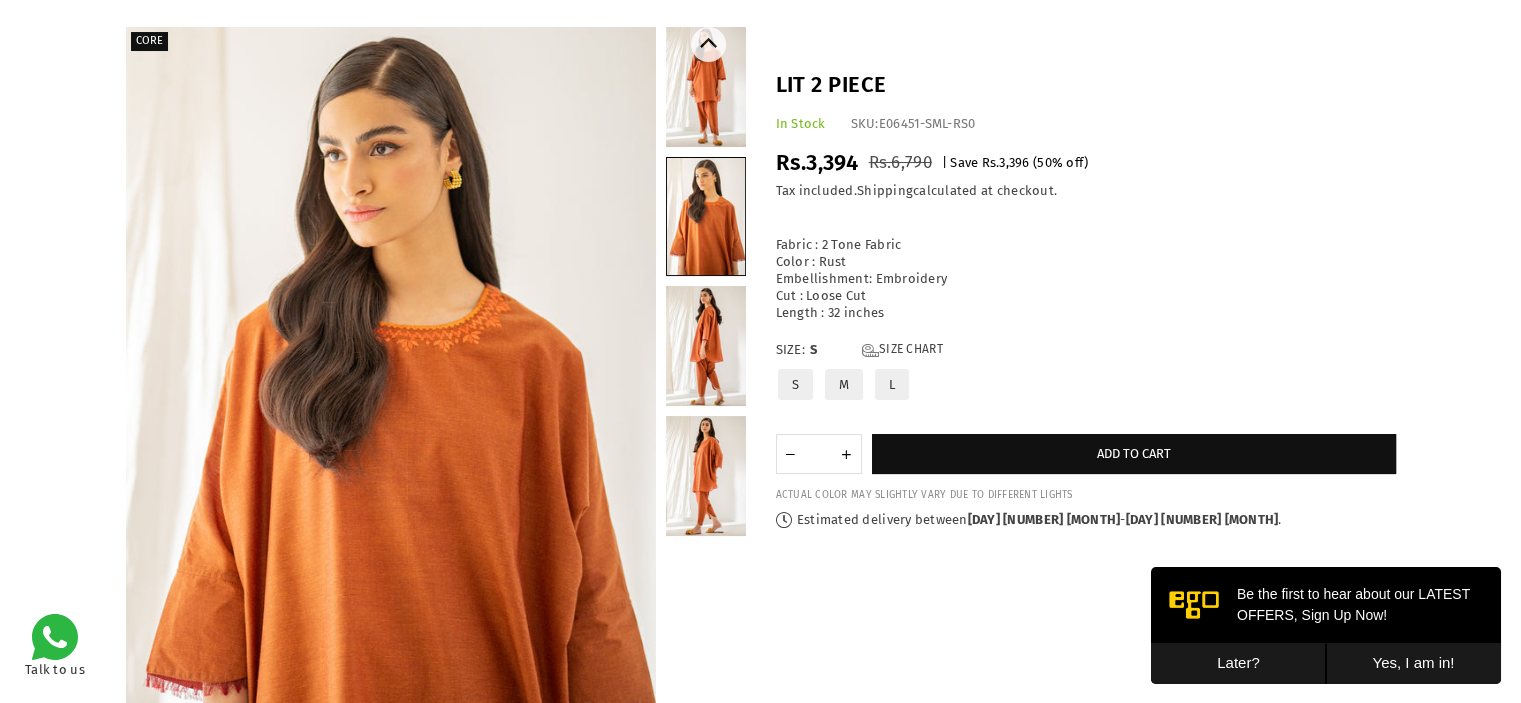 scroll, scrollTop: 118, scrollLeft: 0, axis: vertical 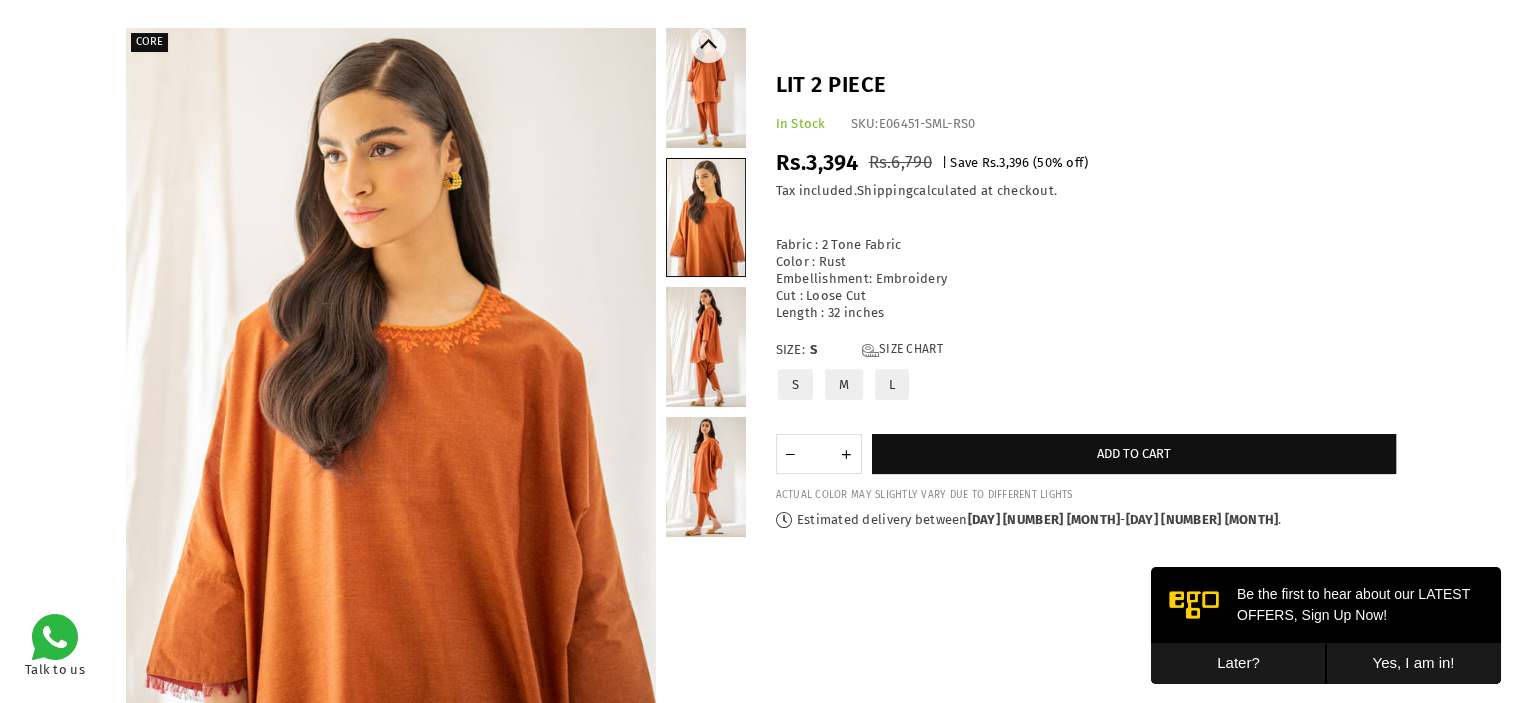 click at bounding box center (706, 88) 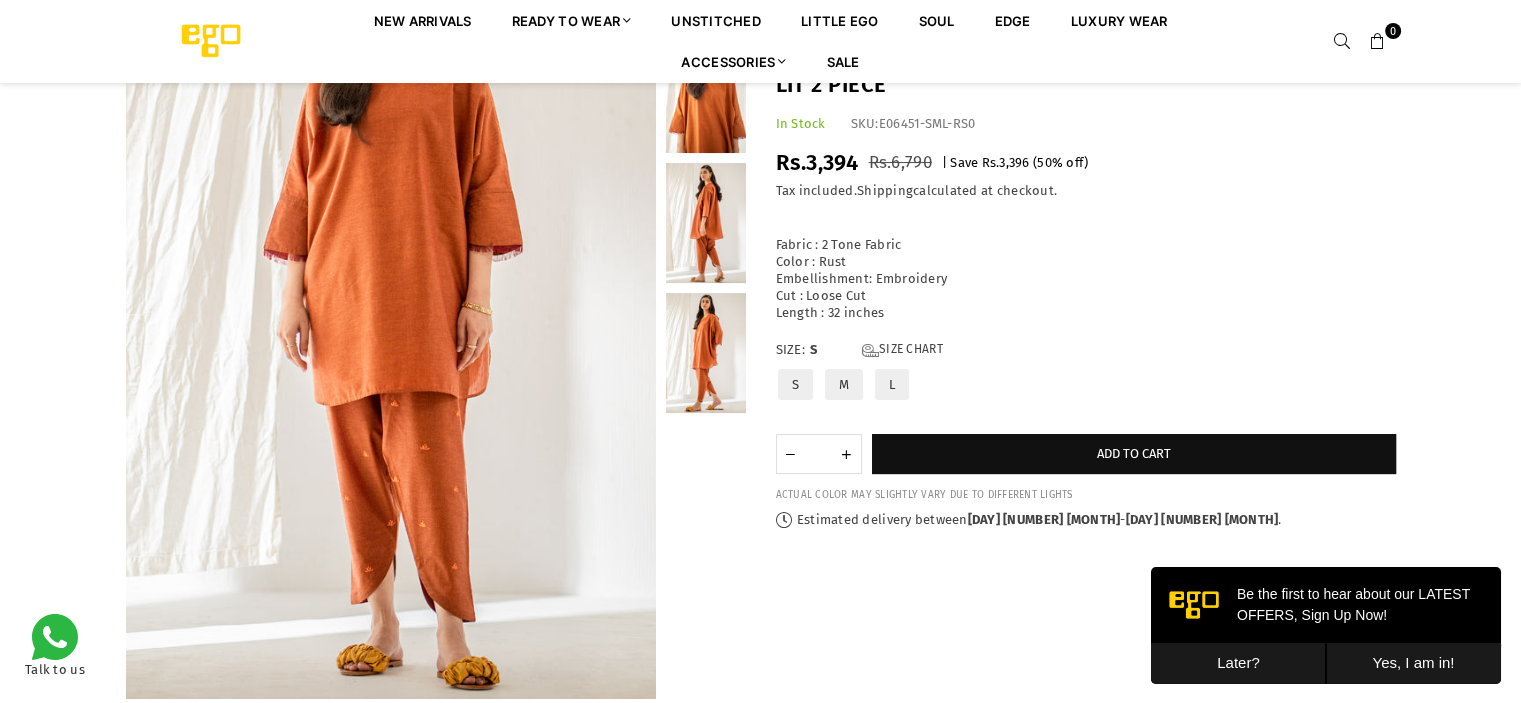 scroll, scrollTop: 240, scrollLeft: 0, axis: vertical 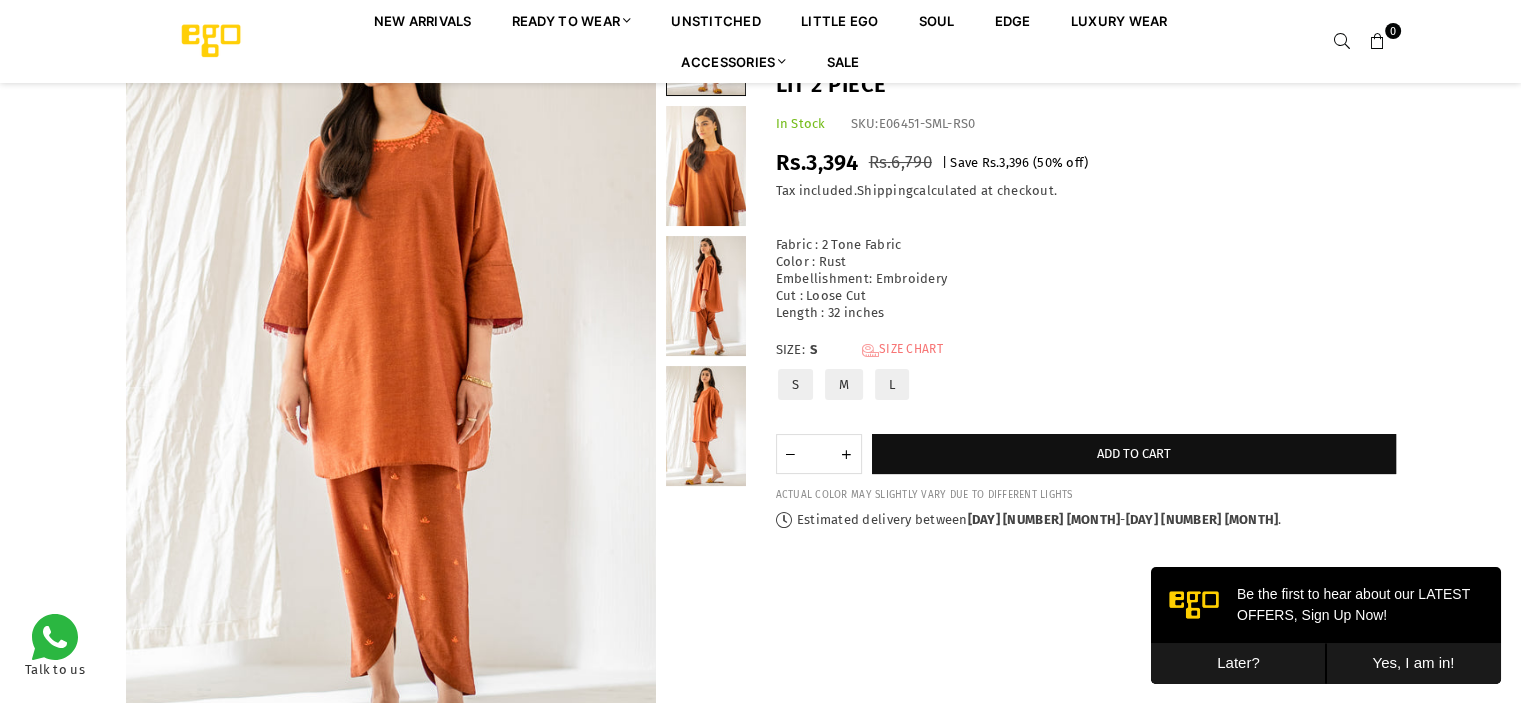 click on "Size Chart" at bounding box center [902, 350] 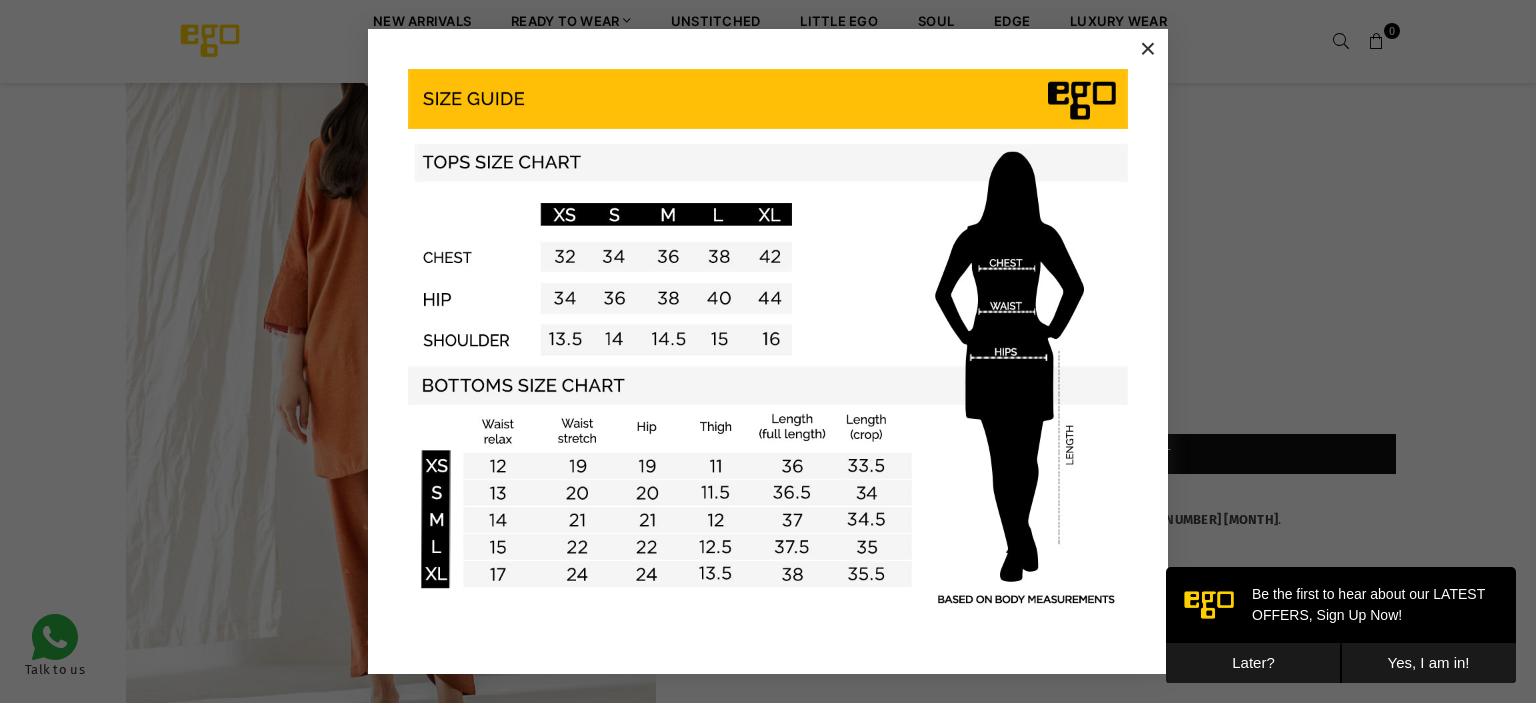 click on "×" at bounding box center [1148, 49] 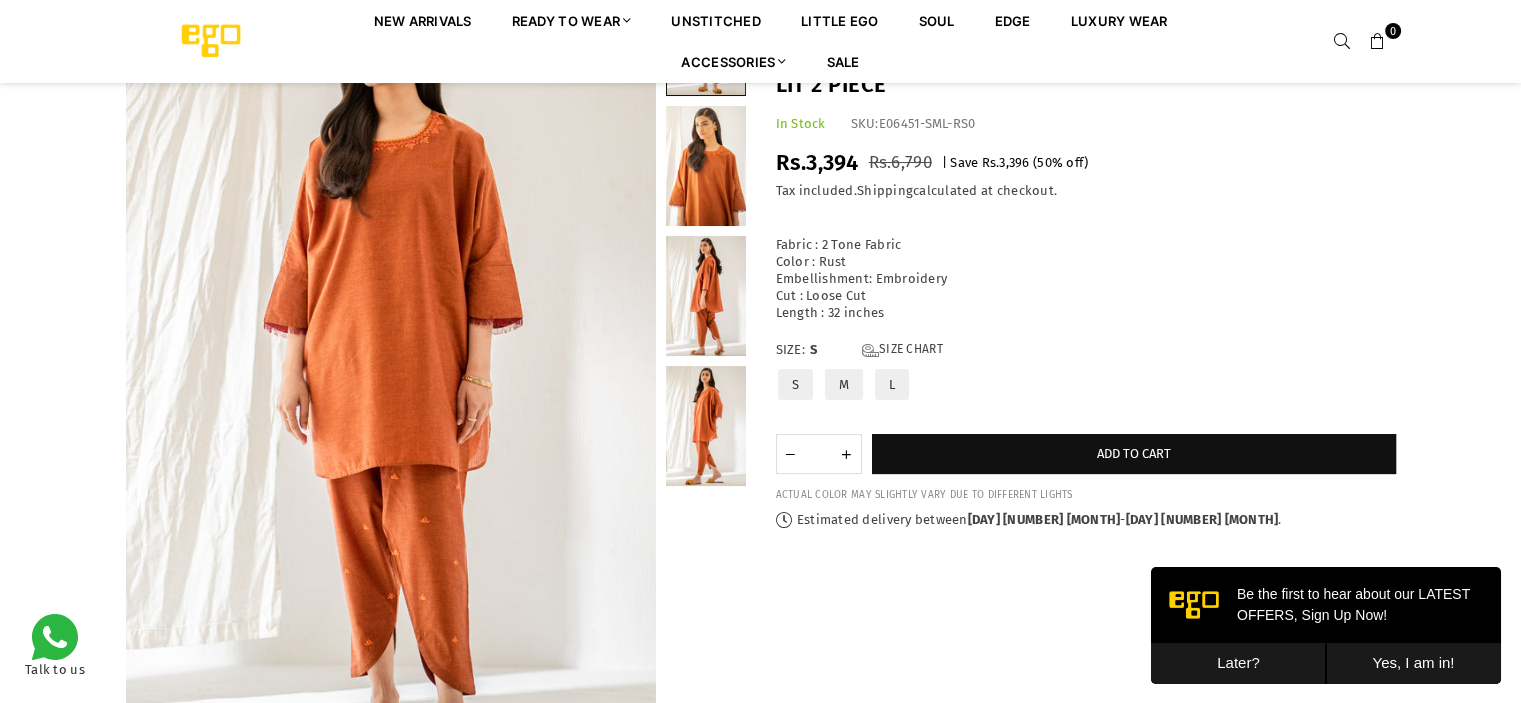 click at bounding box center [706, 296] 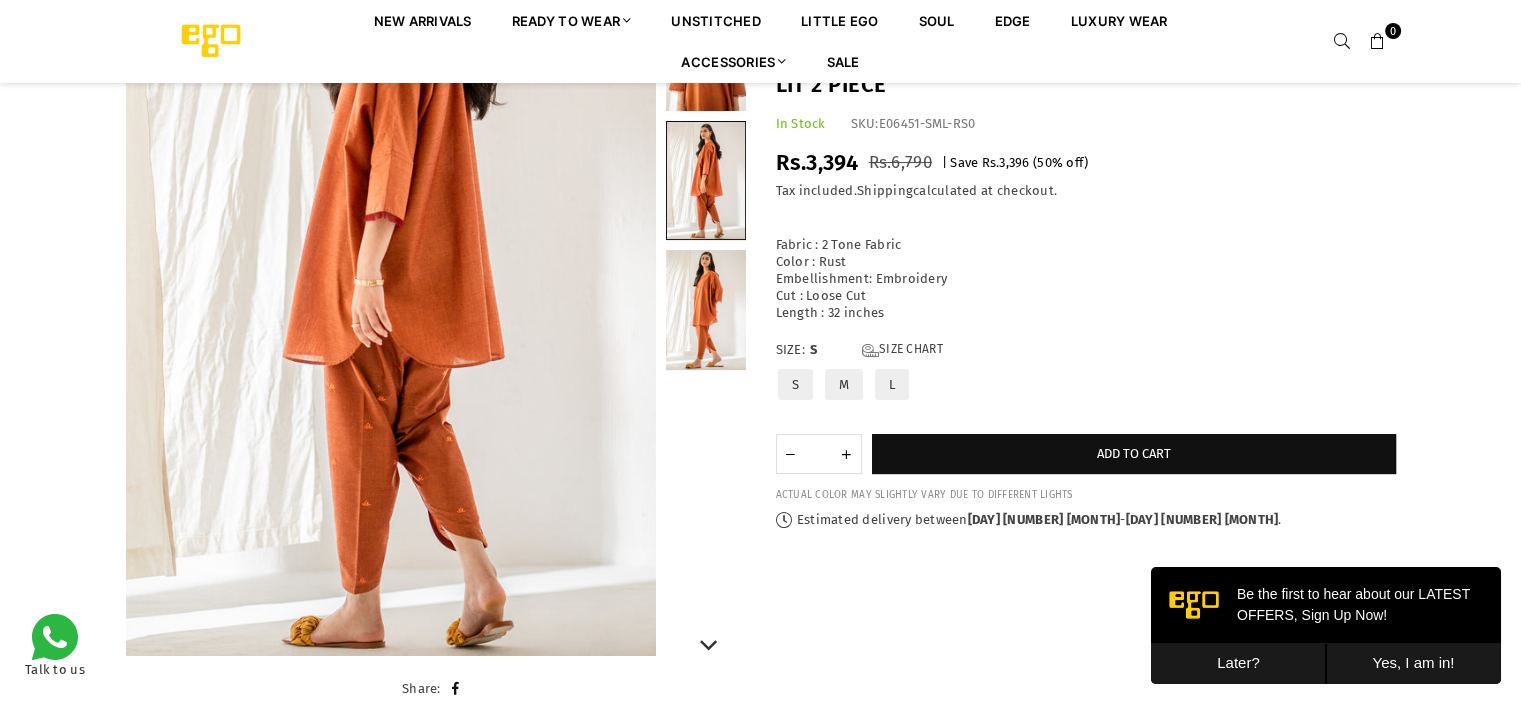 scroll, scrollTop: 285, scrollLeft: 0, axis: vertical 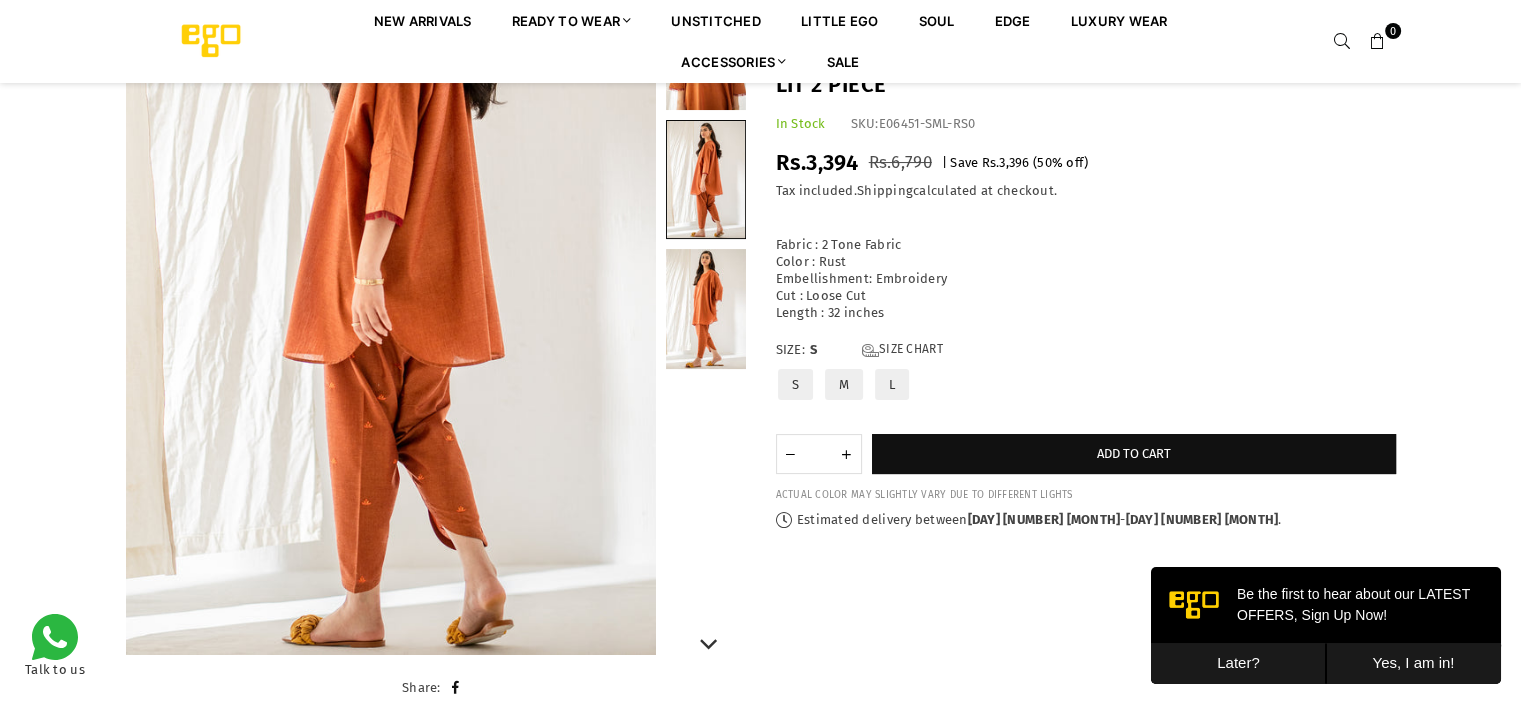 click at bounding box center (706, 309) 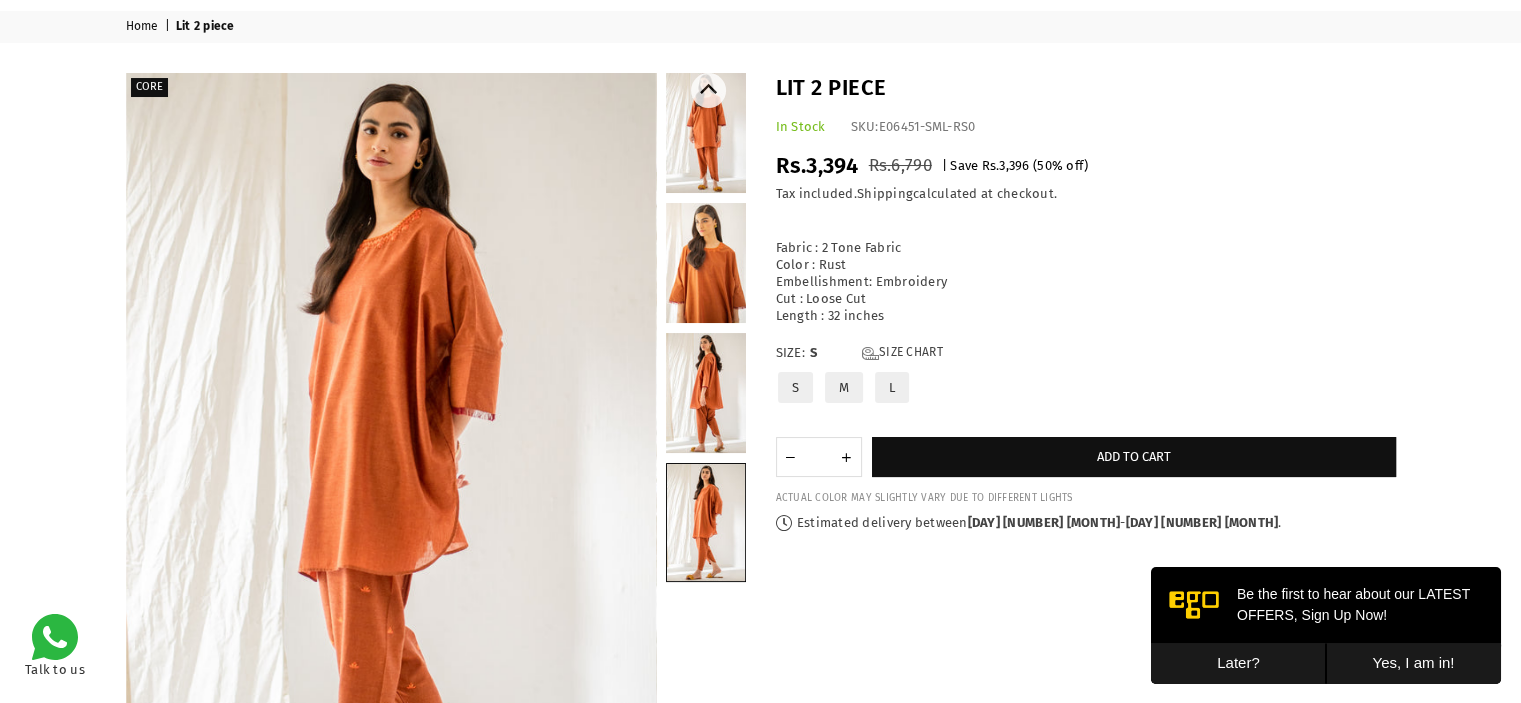 scroll, scrollTop: 36, scrollLeft: 0, axis: vertical 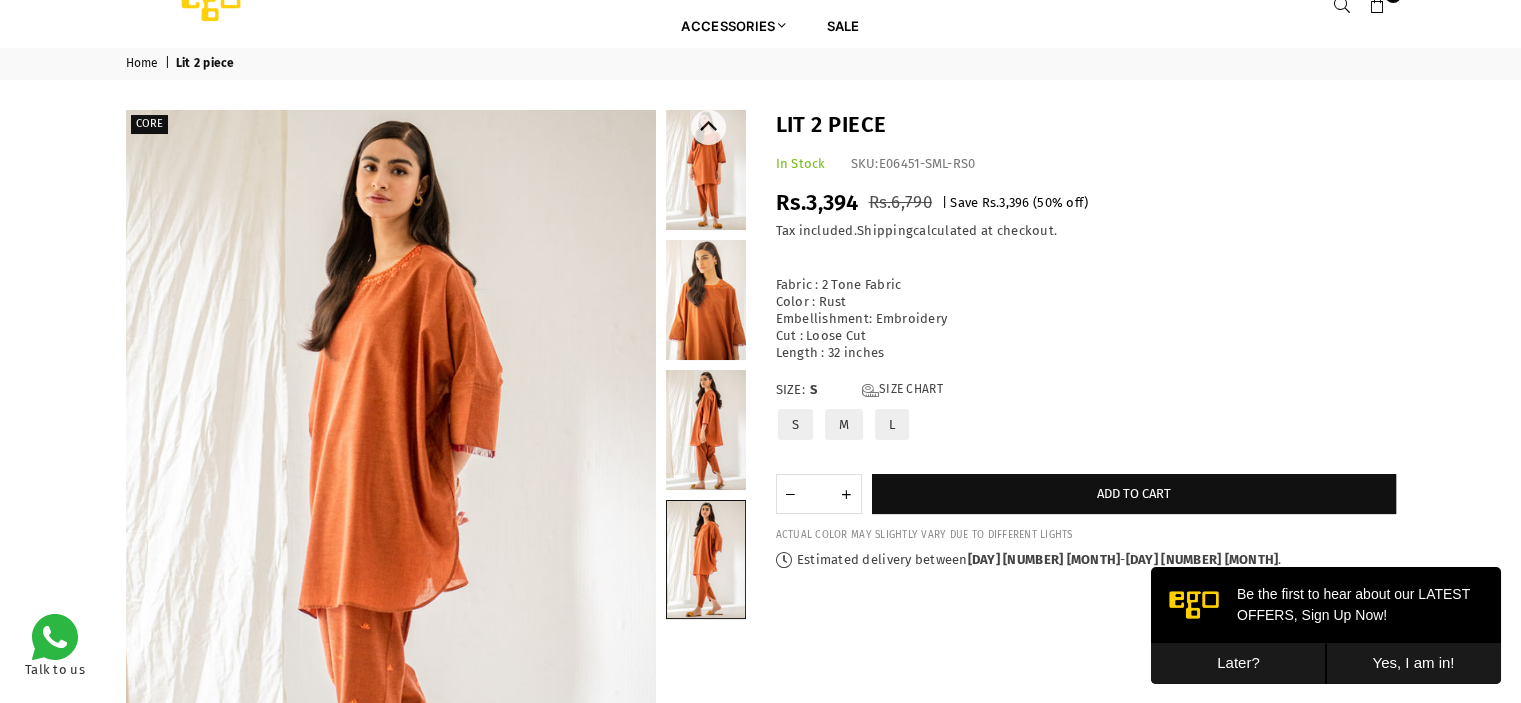 click at bounding box center [706, 170] 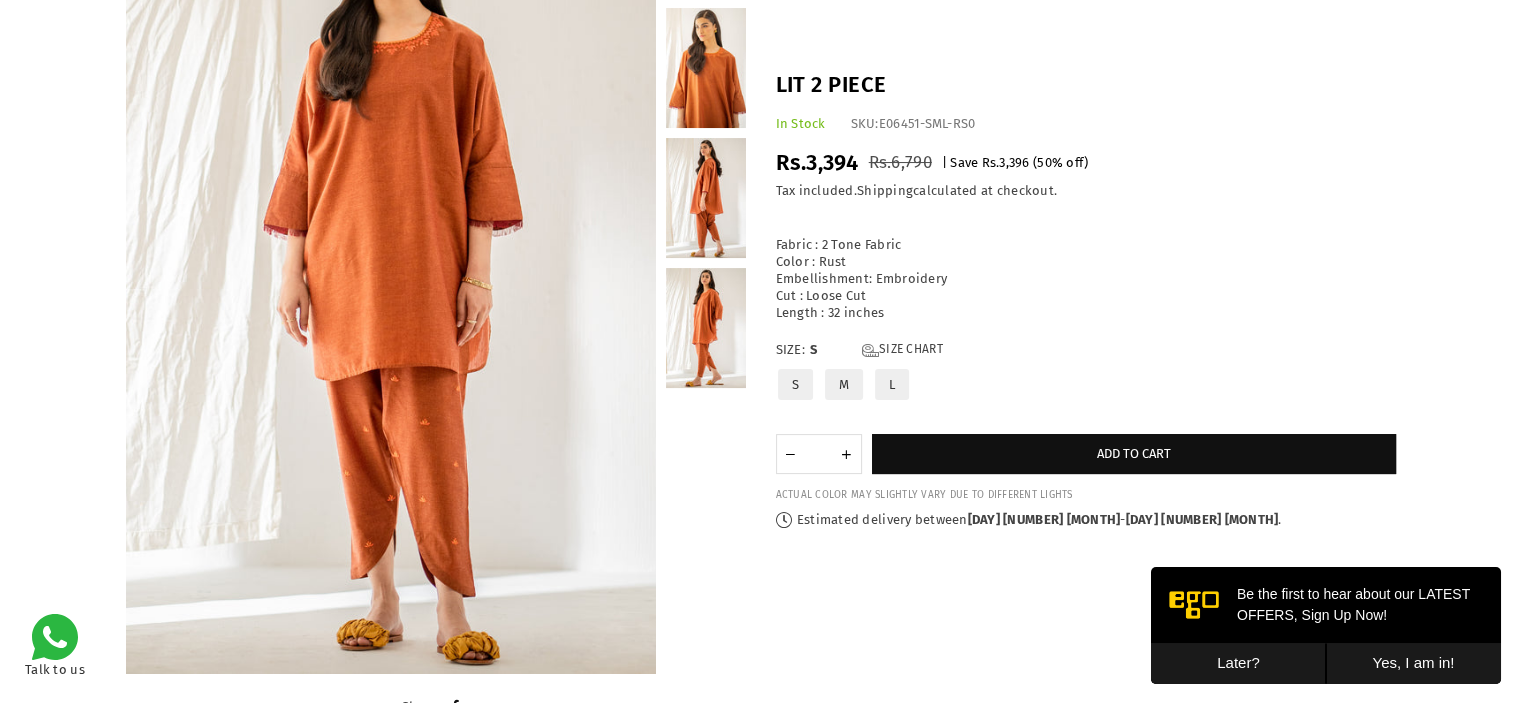 scroll, scrollTop: 304, scrollLeft: 0, axis: vertical 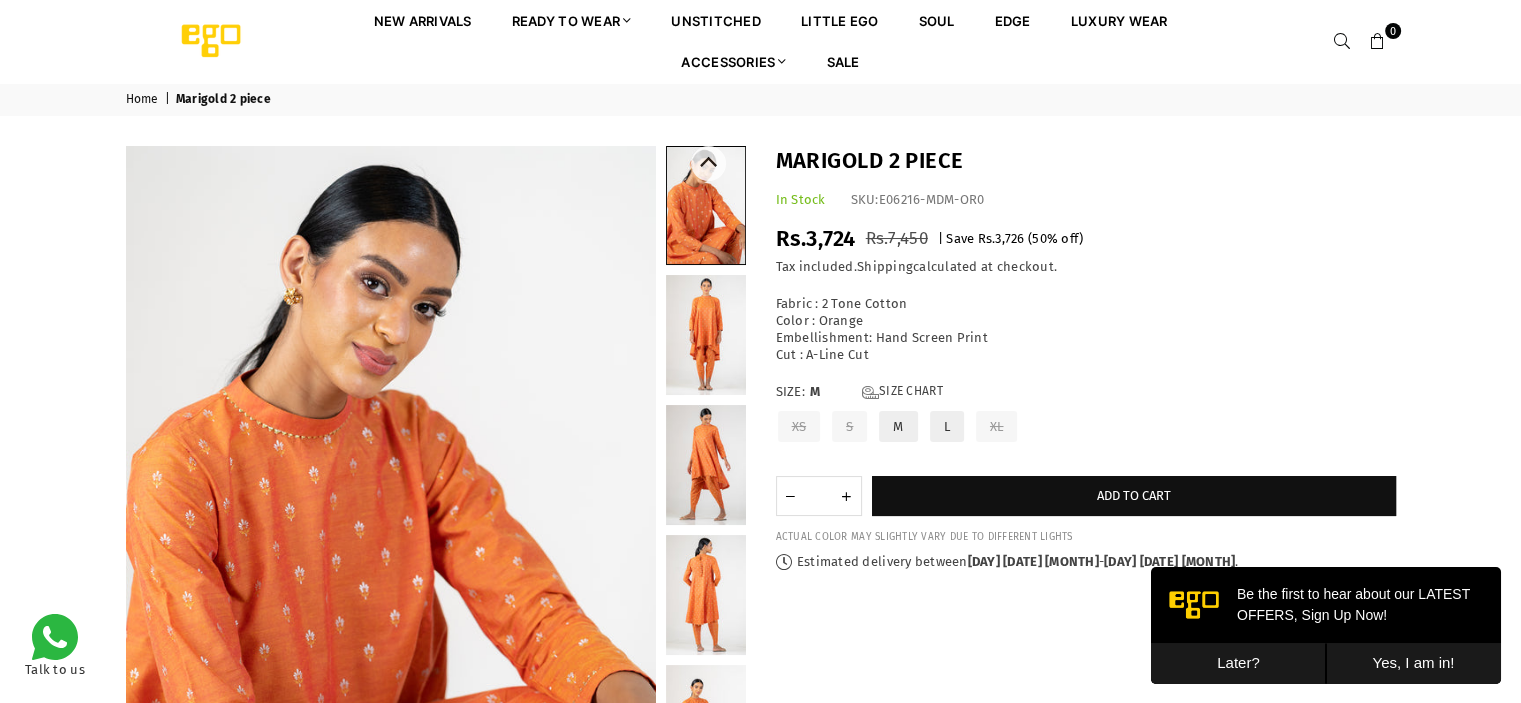 click at bounding box center (706, 335) 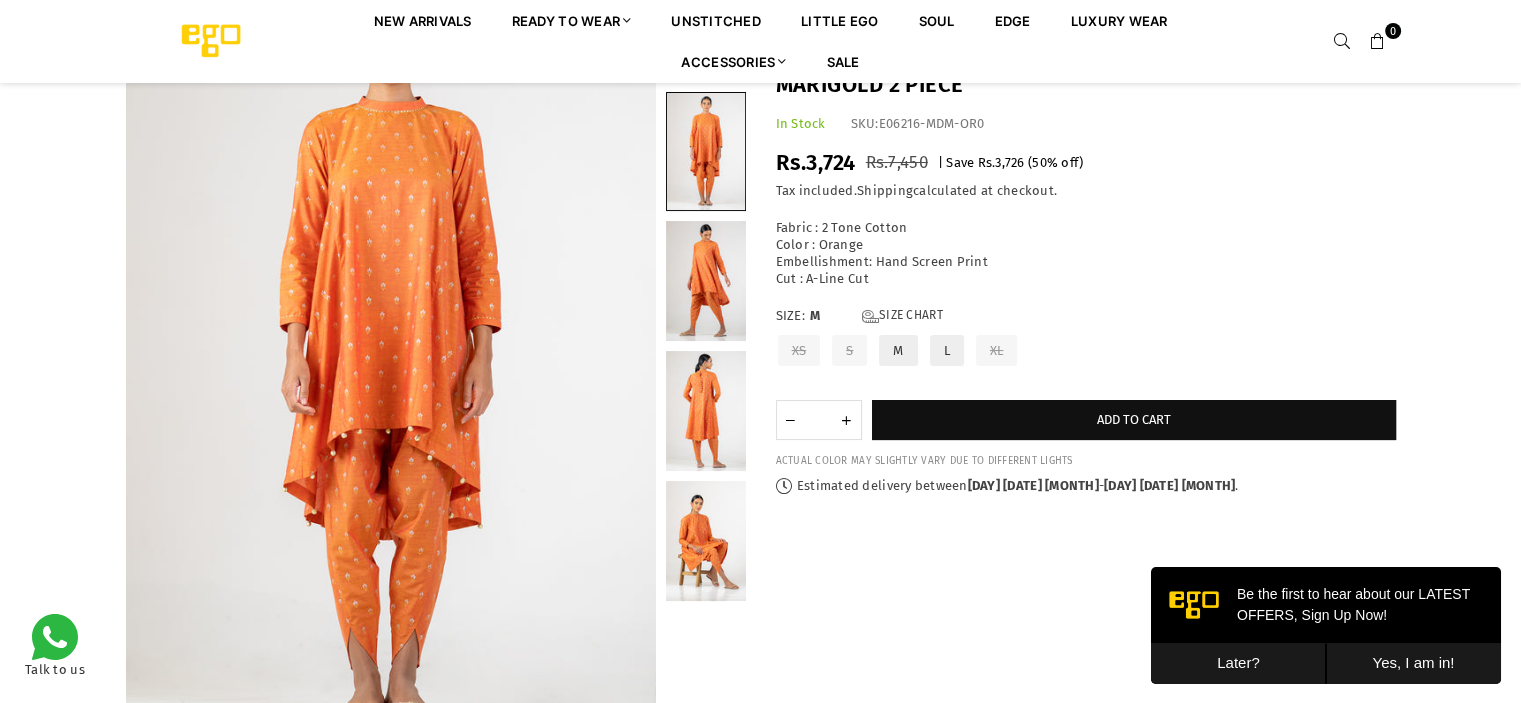 scroll, scrollTop: 184, scrollLeft: 0, axis: vertical 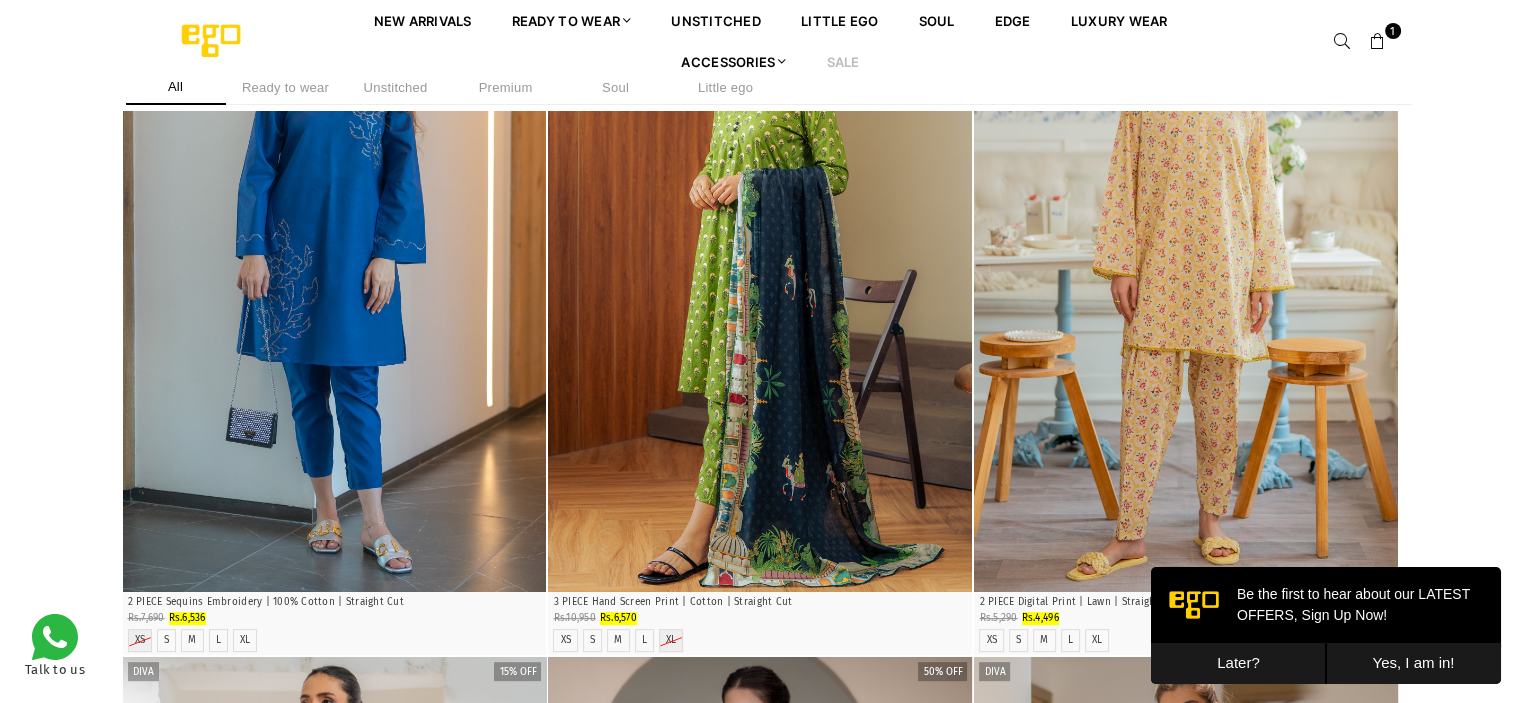 click at bounding box center [335, 274] 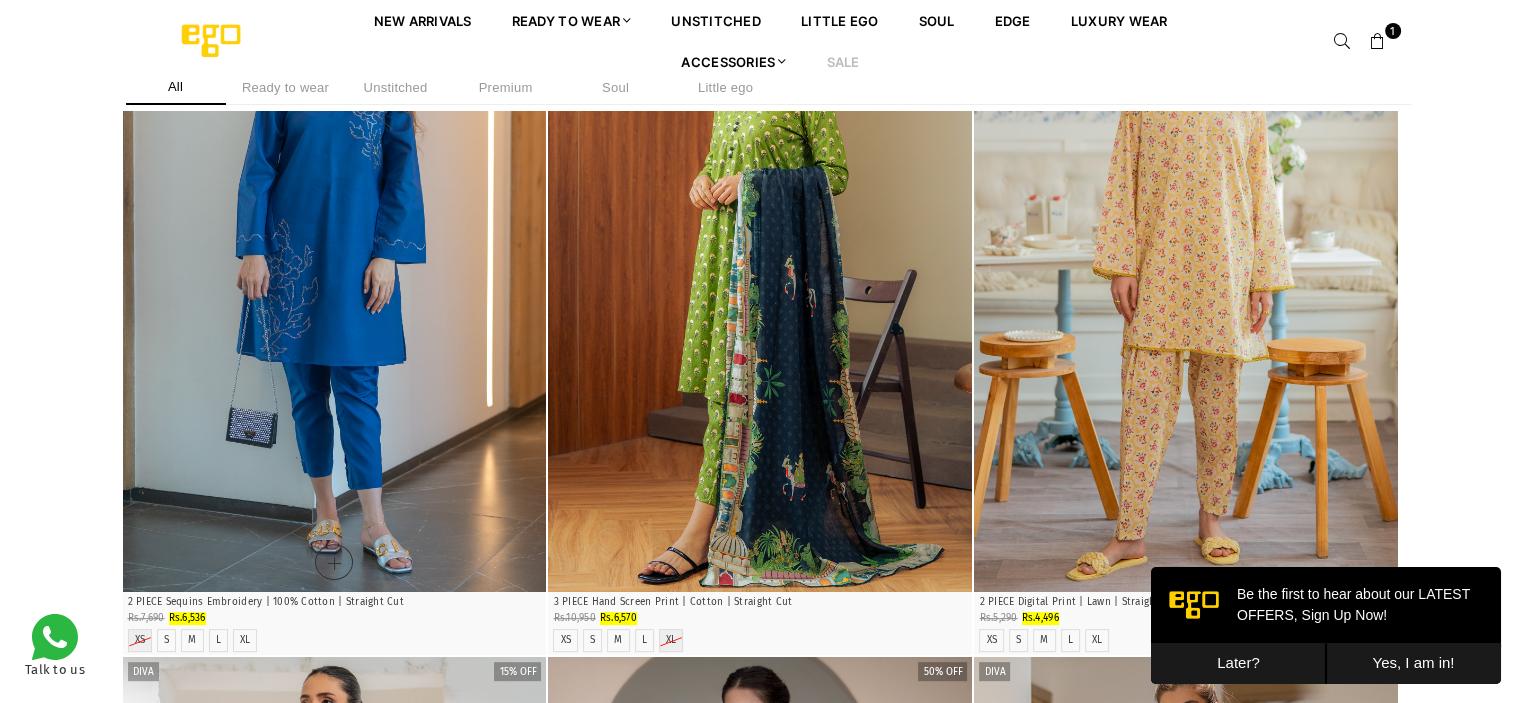 scroll, scrollTop: 0, scrollLeft: 0, axis: both 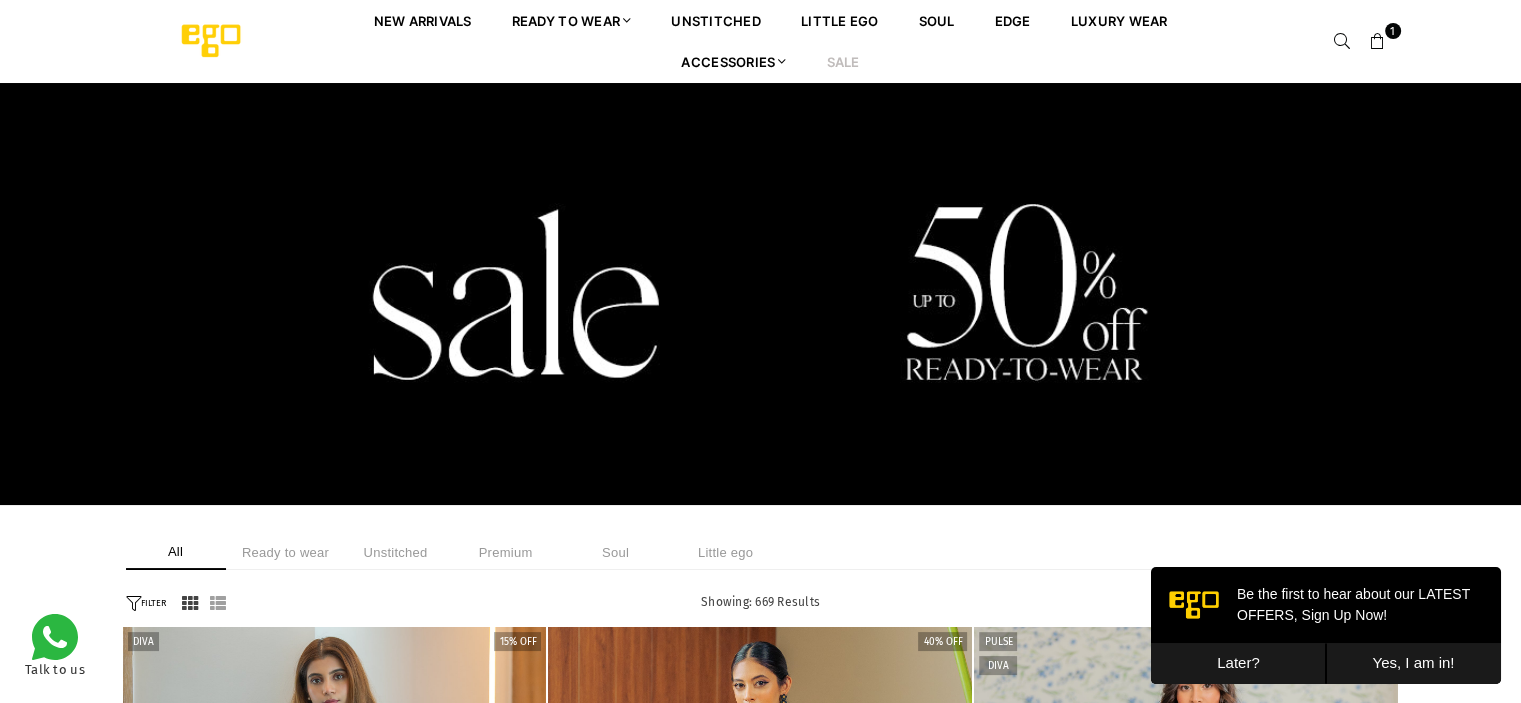 click on "Ready to wear" at bounding box center (286, 552) 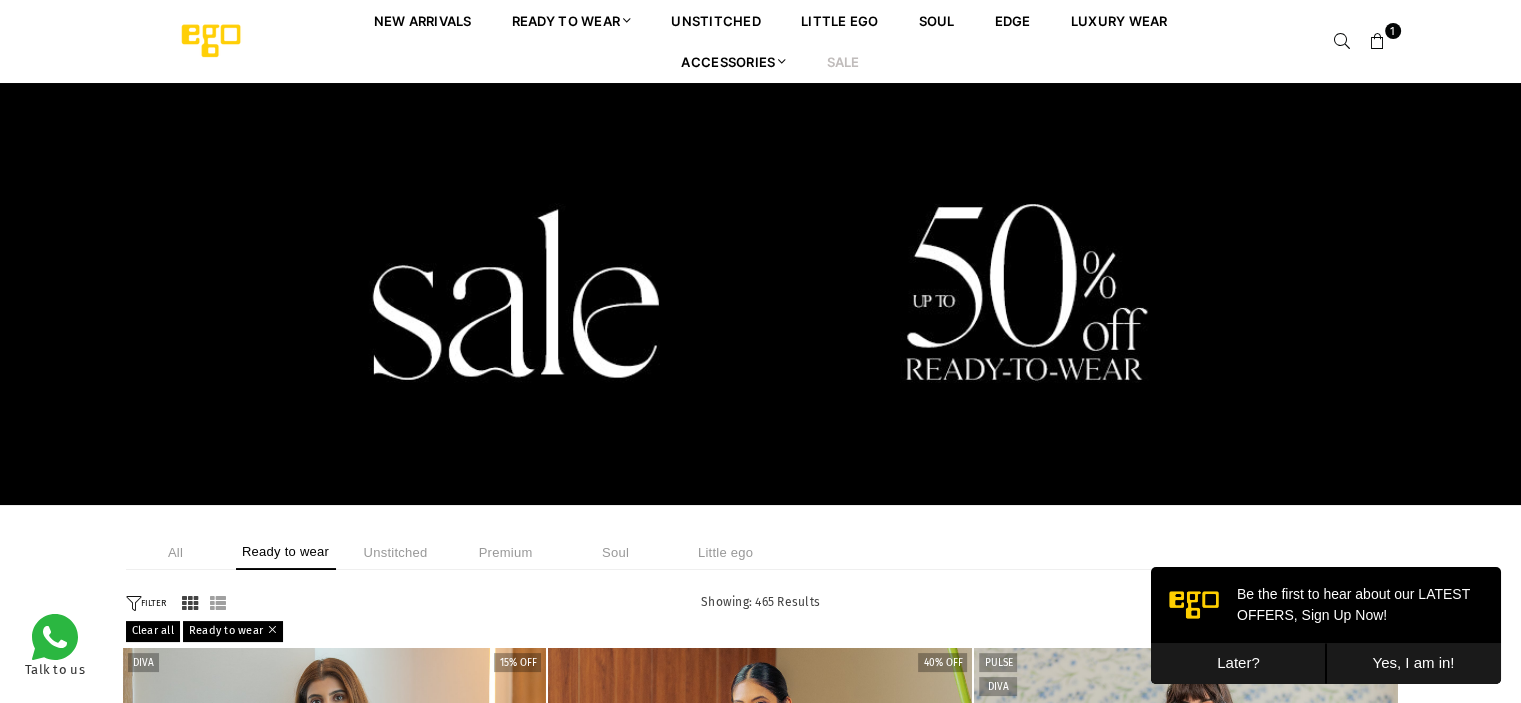 click on "FILTER" at bounding box center (146, 603) 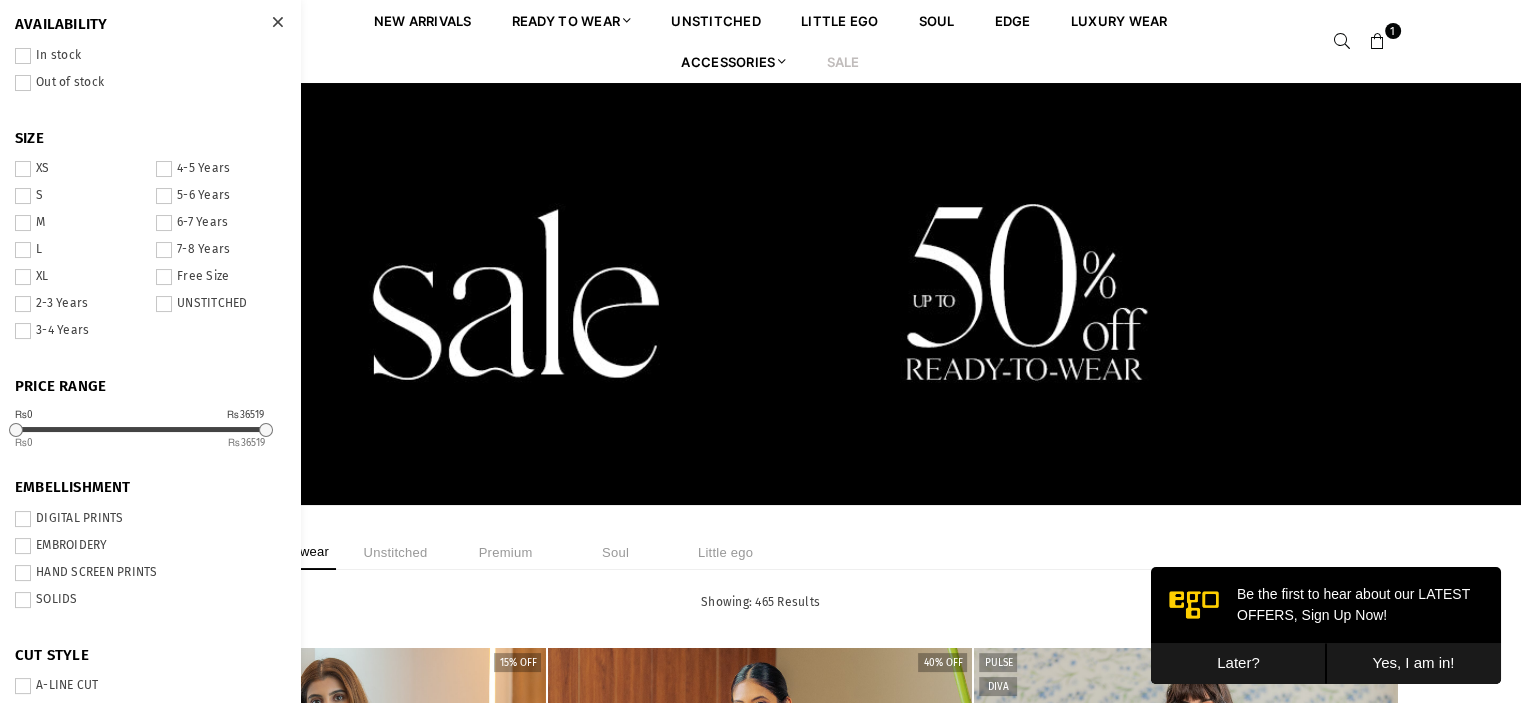 click at bounding box center (277, 22) 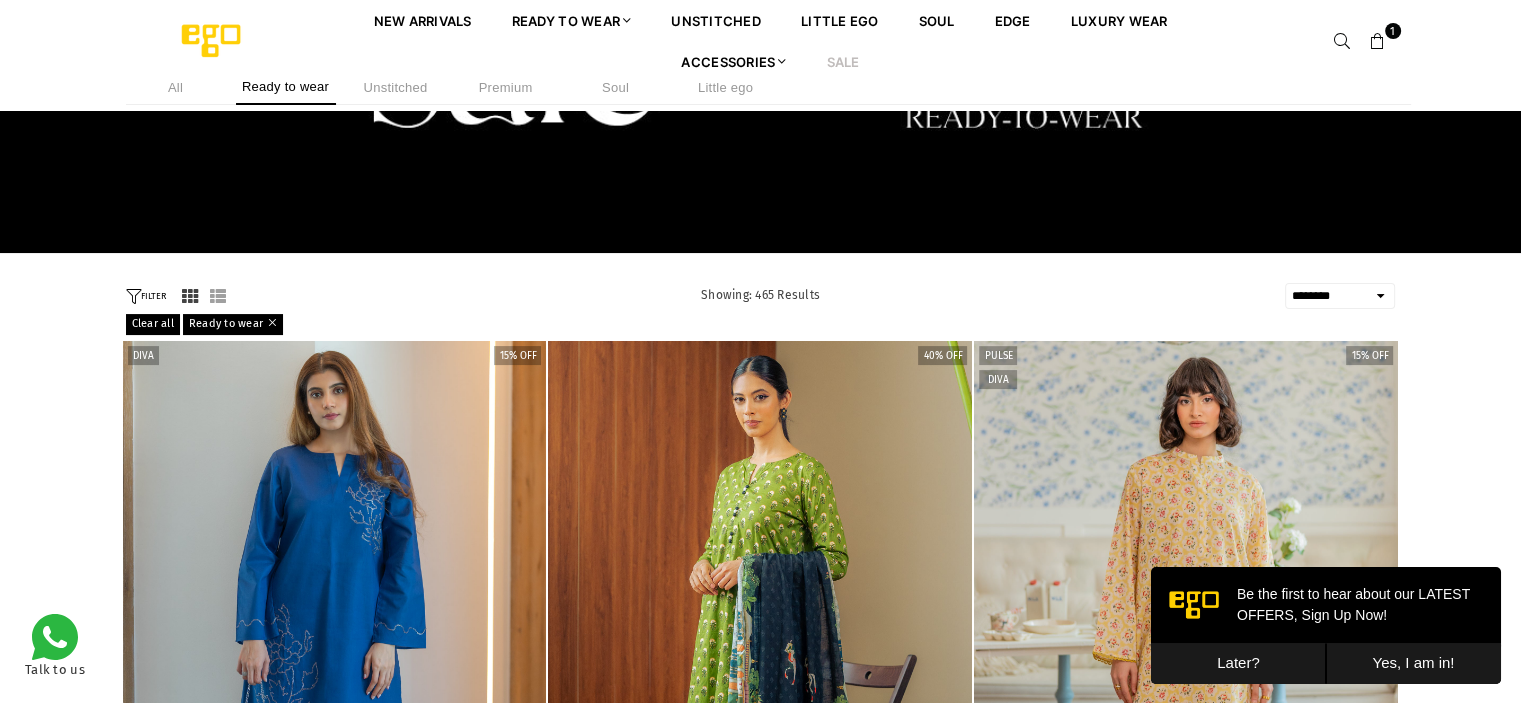 scroll, scrollTop: 254, scrollLeft: 0, axis: vertical 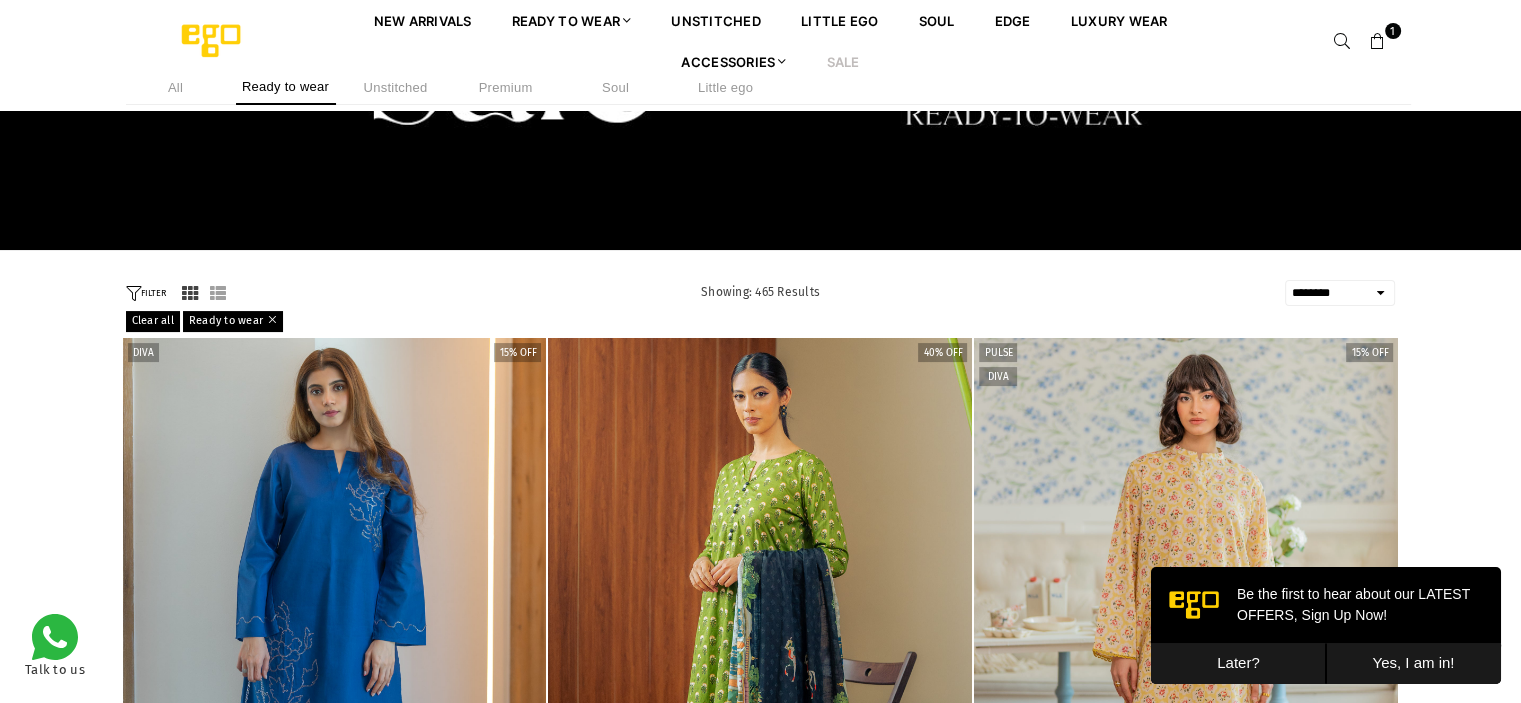 click on "**********" at bounding box center (1340, 293) 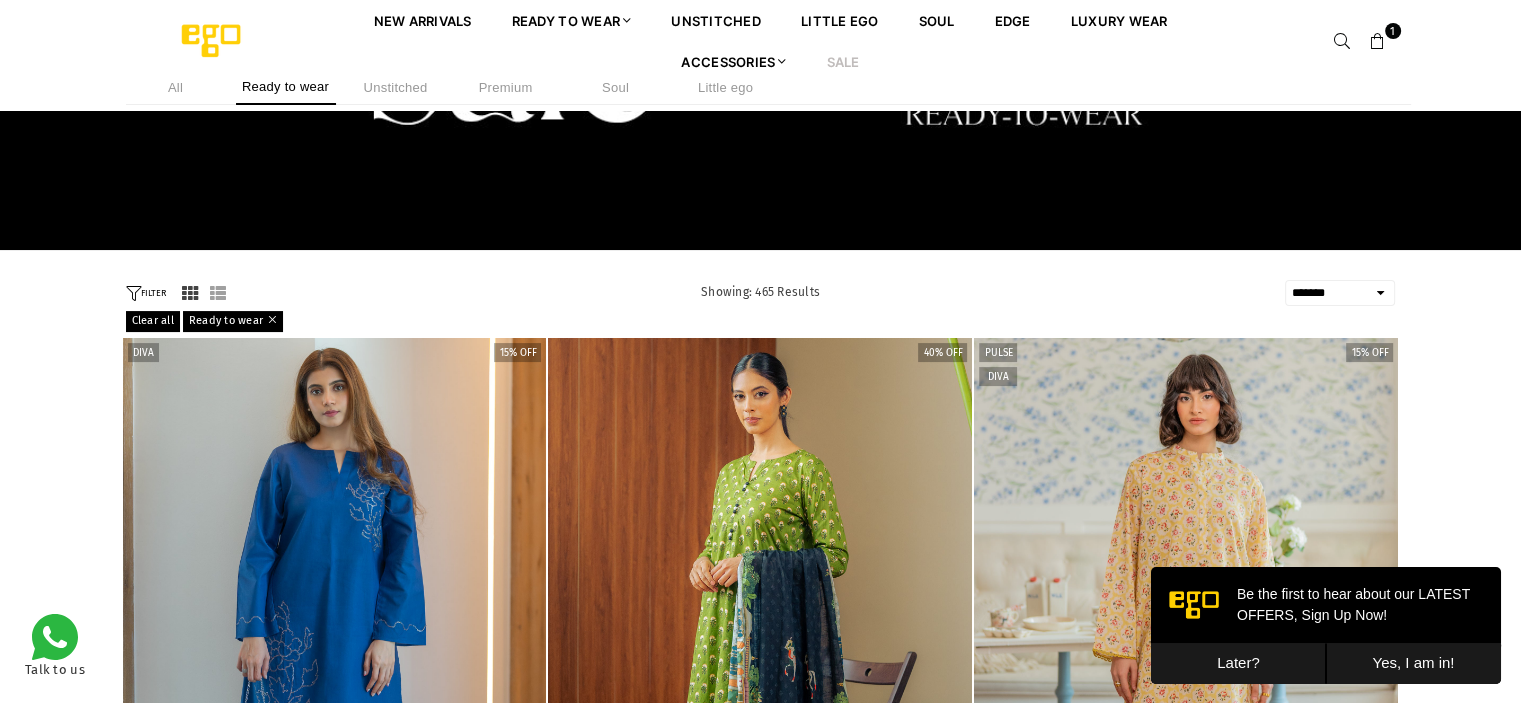 click on "**********" at bounding box center [1340, 293] 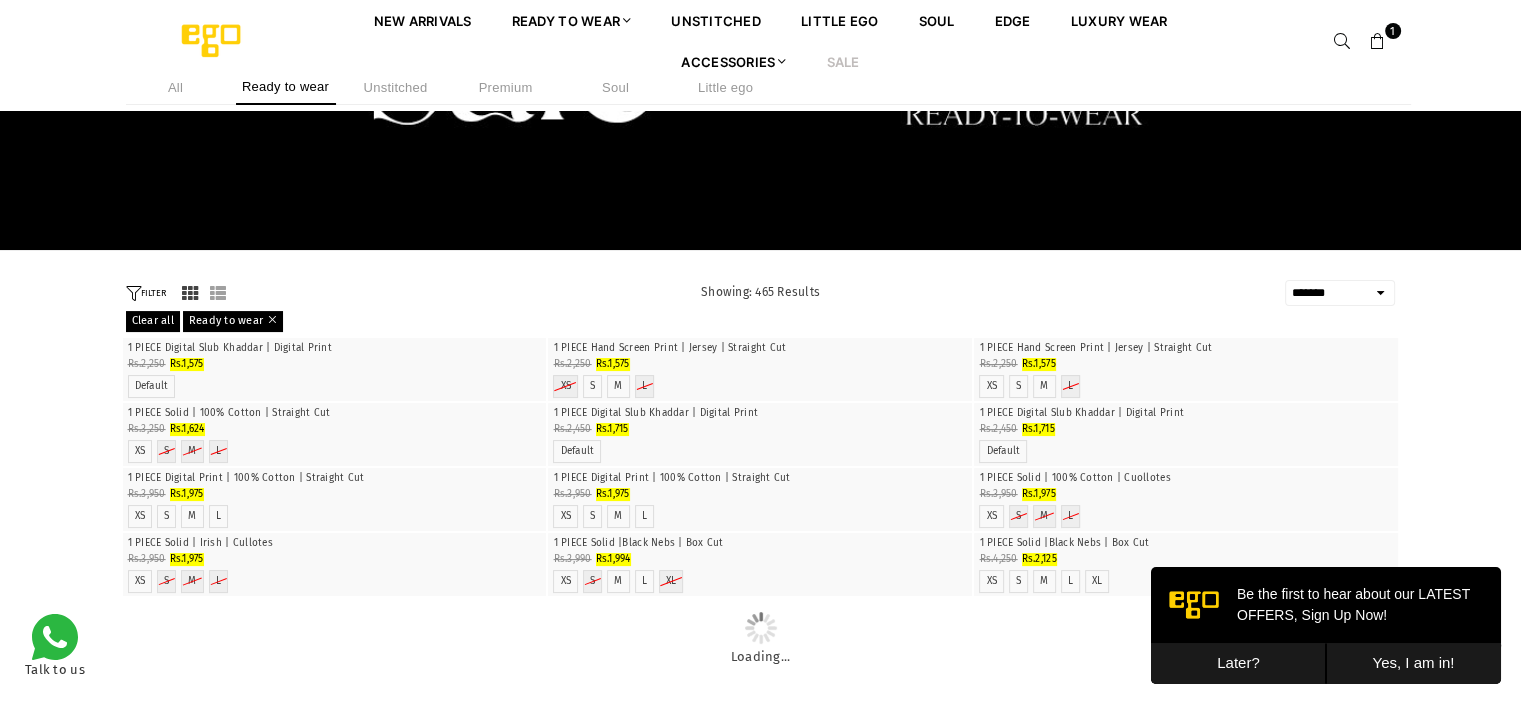 click on "Later?" at bounding box center [1238, 663] 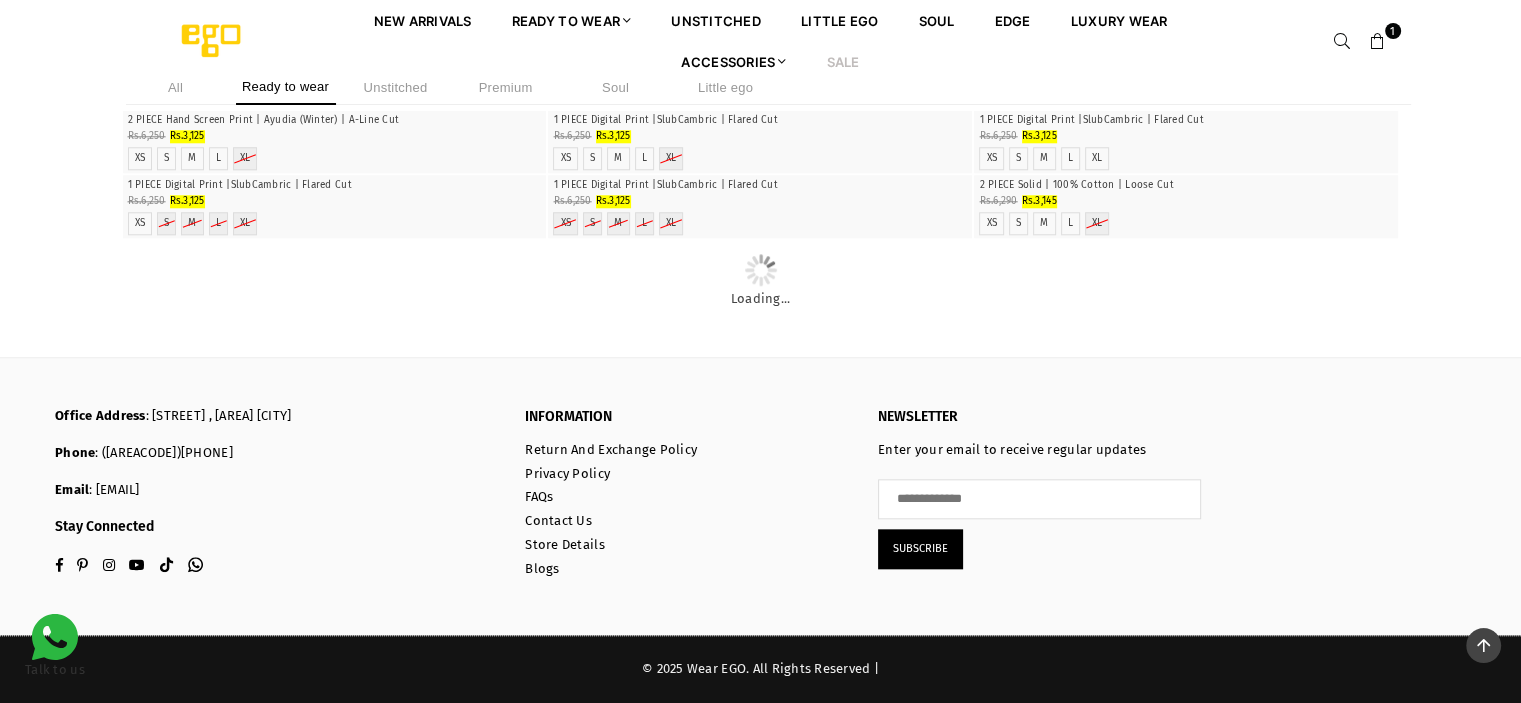 scroll, scrollTop: 11552, scrollLeft: 0, axis: vertical 